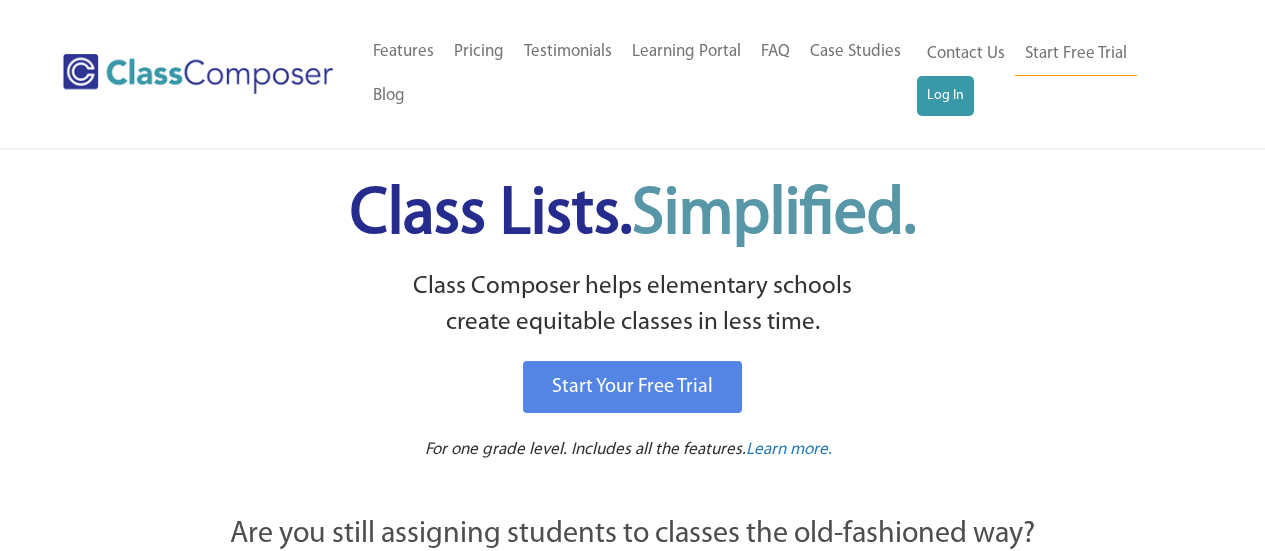 scroll, scrollTop: 0, scrollLeft: 0, axis: both 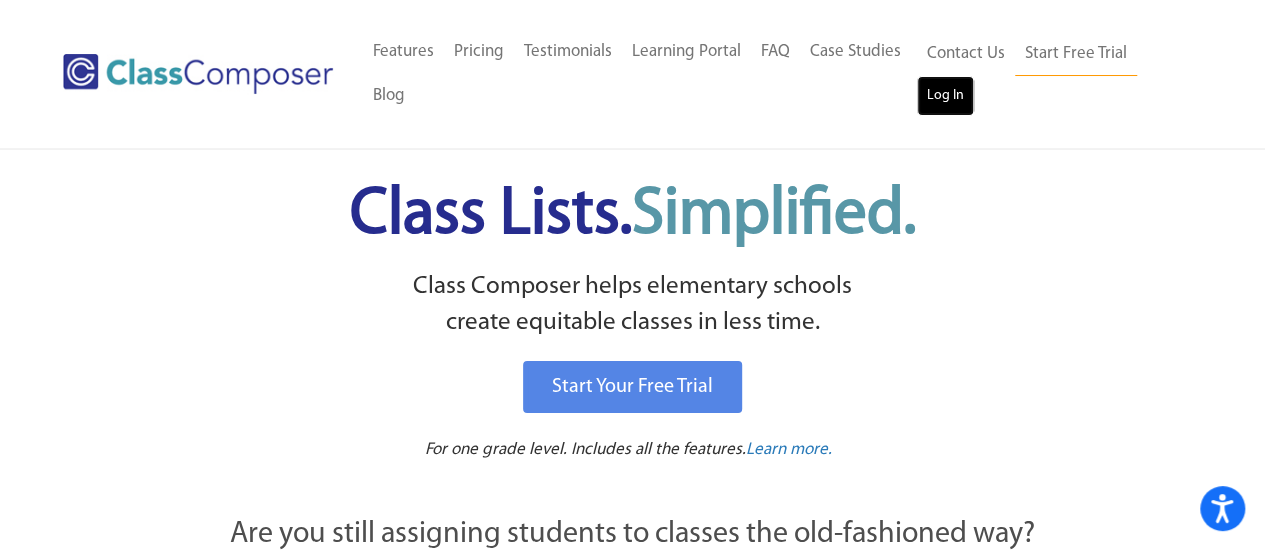 click on "Log In" at bounding box center (945, 96) 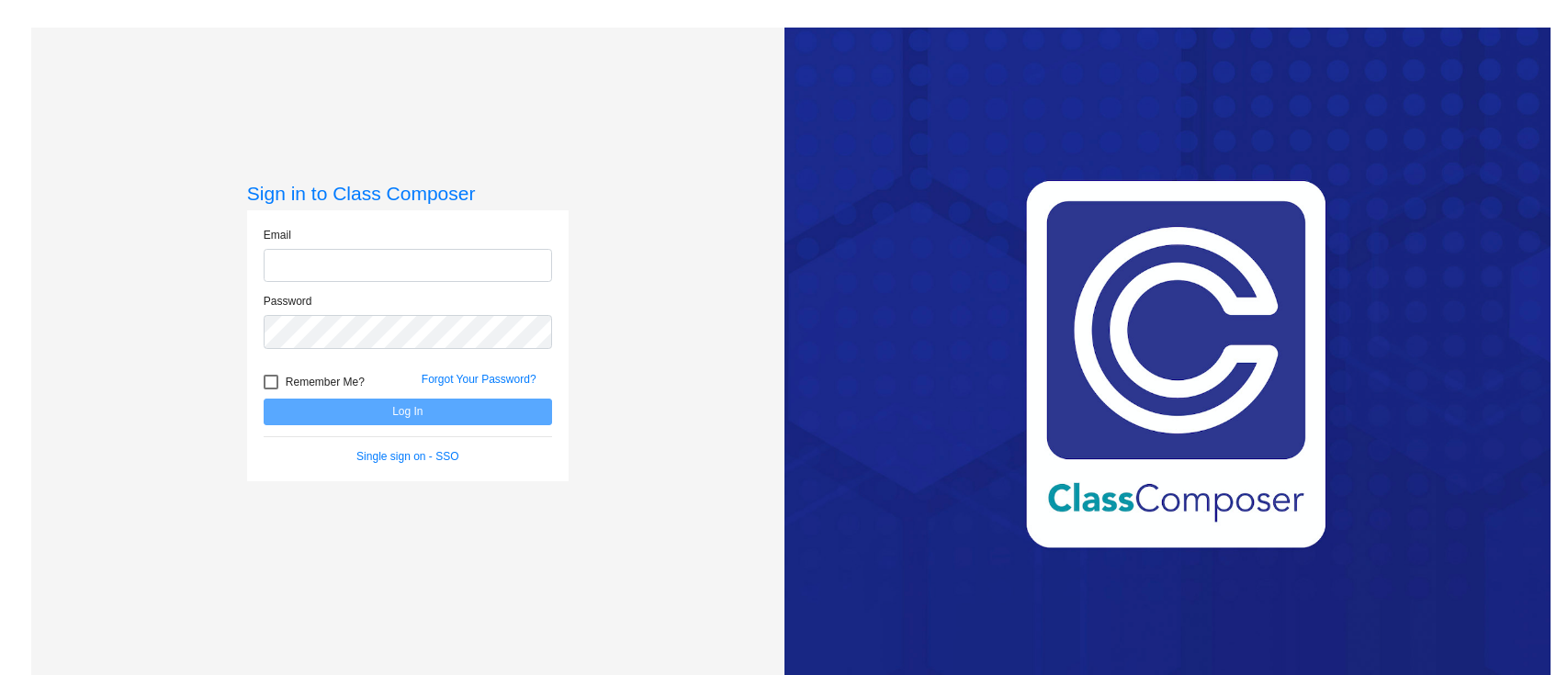scroll, scrollTop: 0, scrollLeft: 0, axis: both 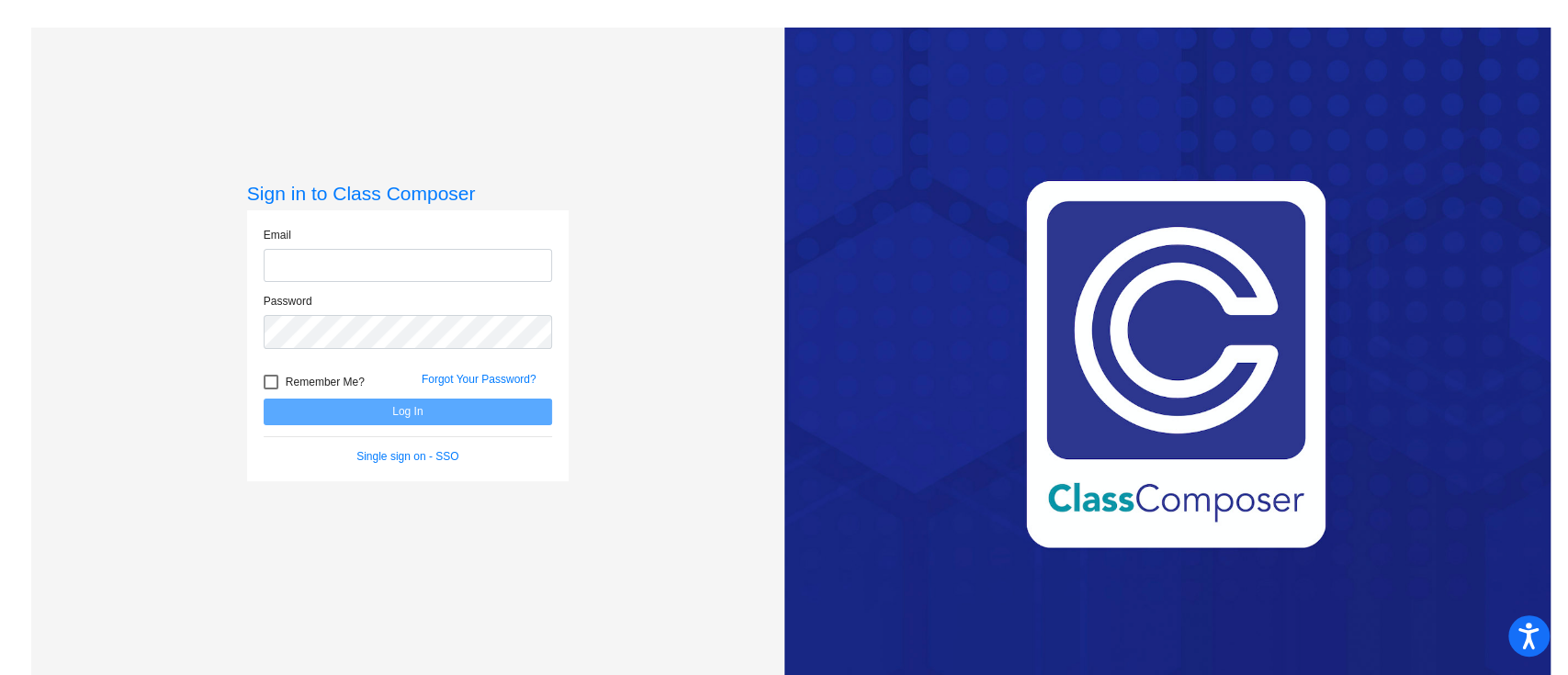 type on "[EMAIL]" 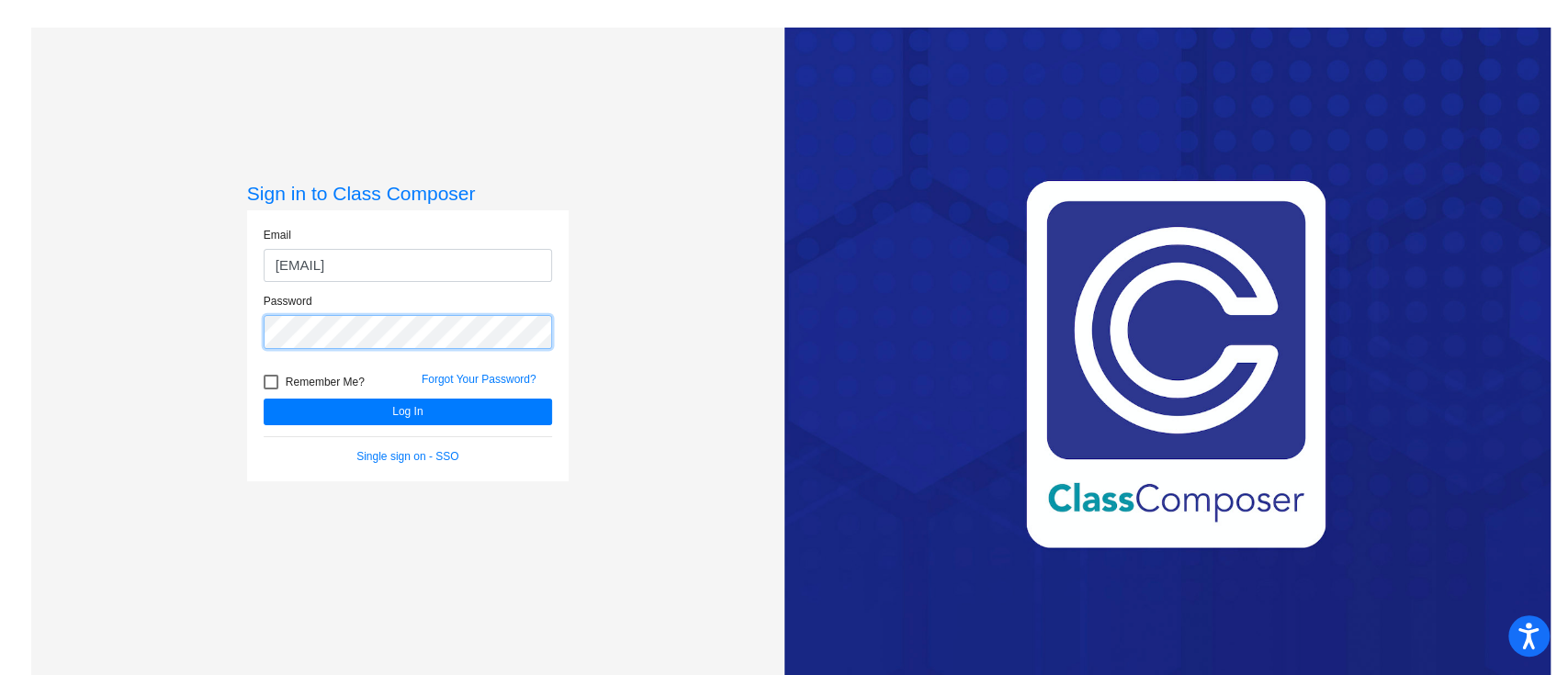 click on "Log In" 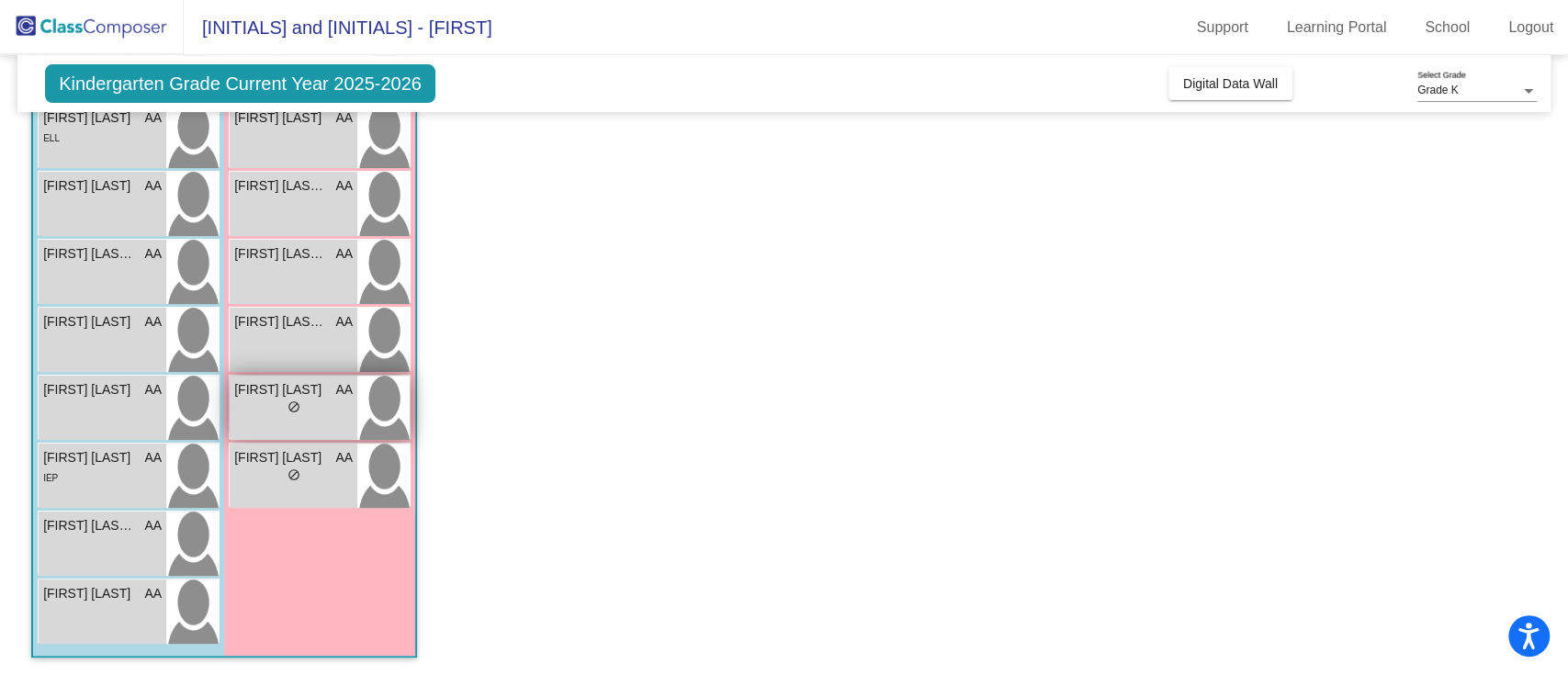 scroll, scrollTop: 0, scrollLeft: 0, axis: both 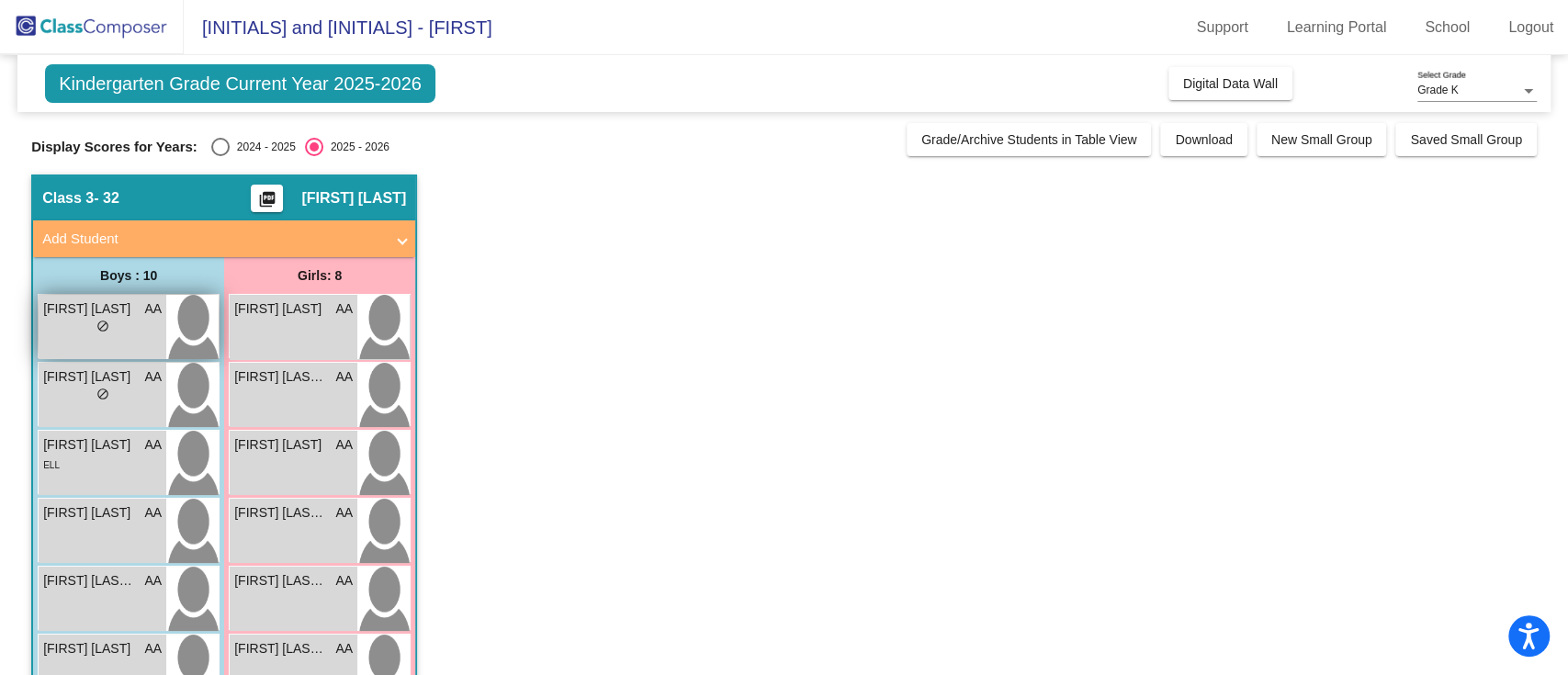 click on "[FIRST] [LAST] lock do_not_disturb_alt" at bounding box center (102, 327) 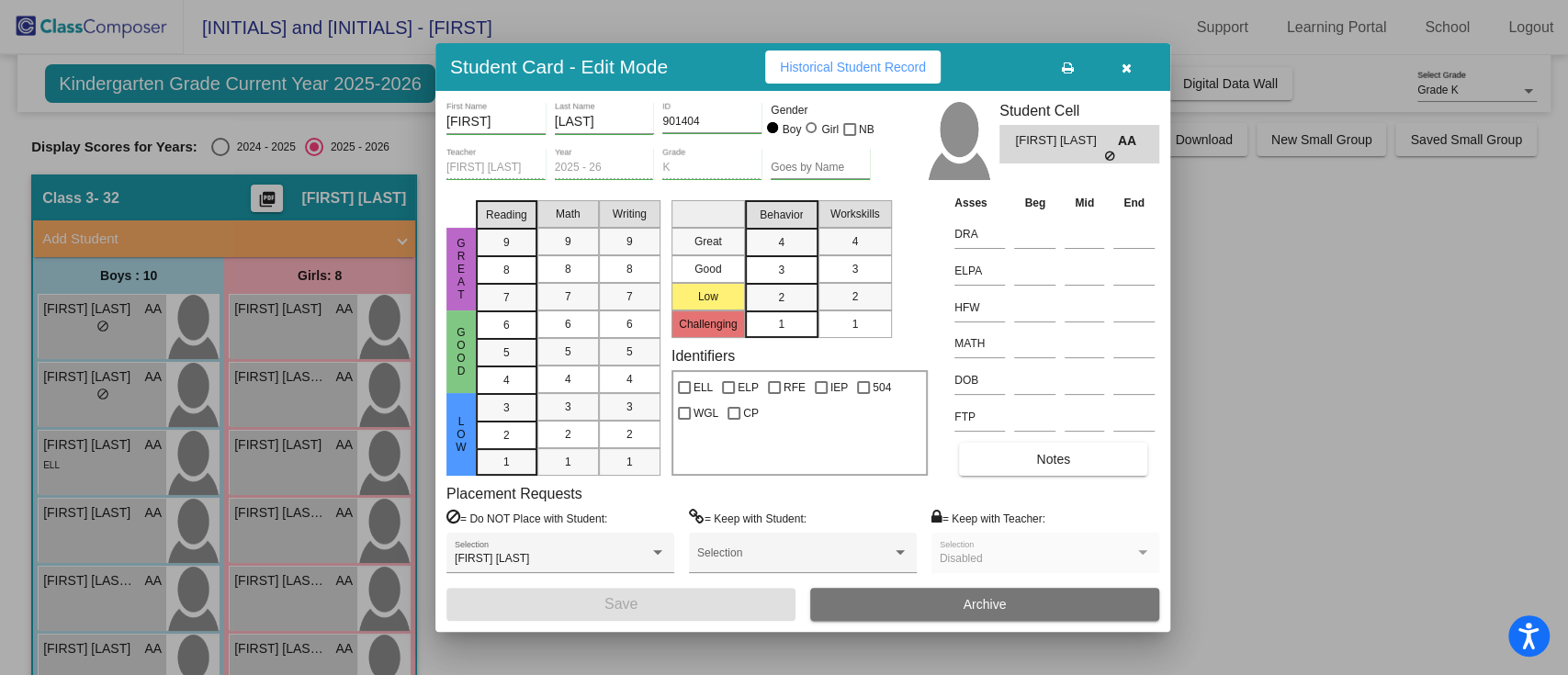 click at bounding box center [1126, 67] 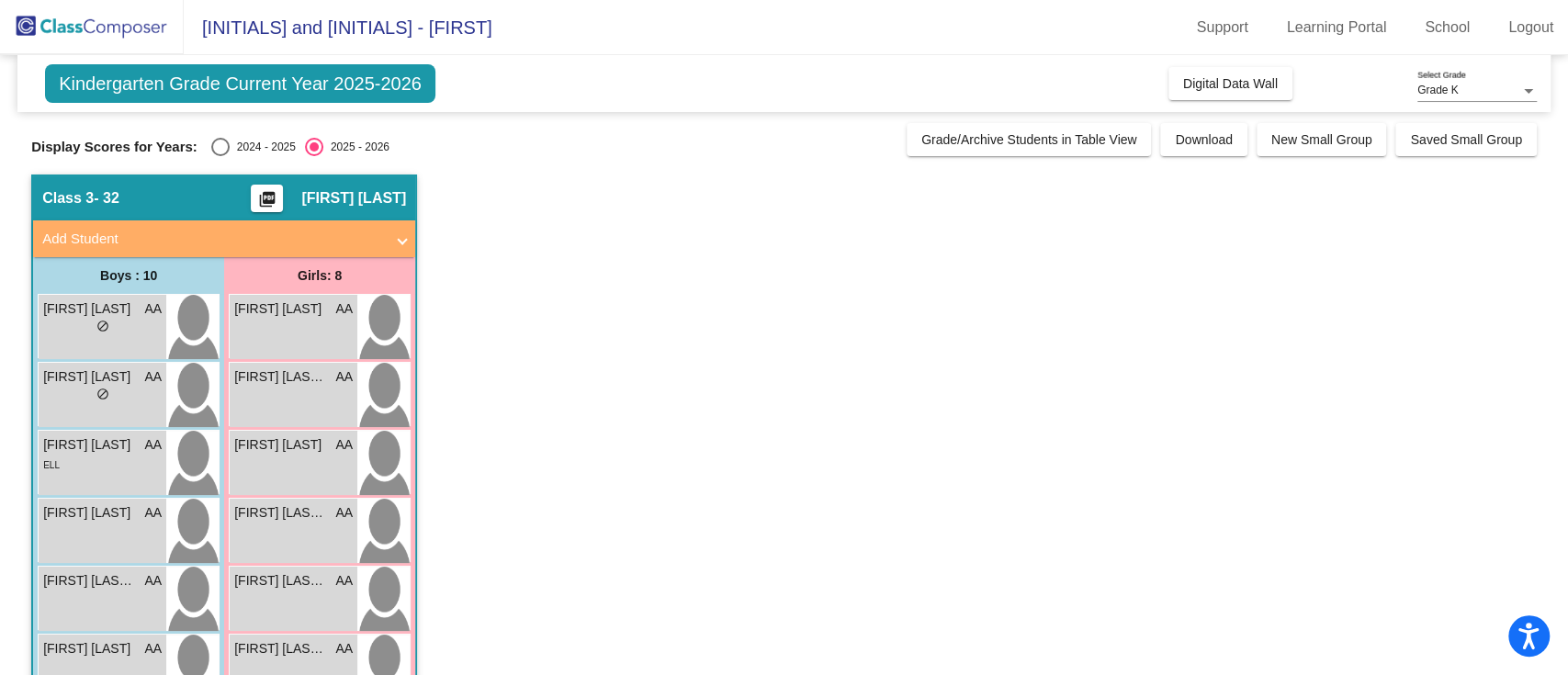 click at bounding box center [220, 147] 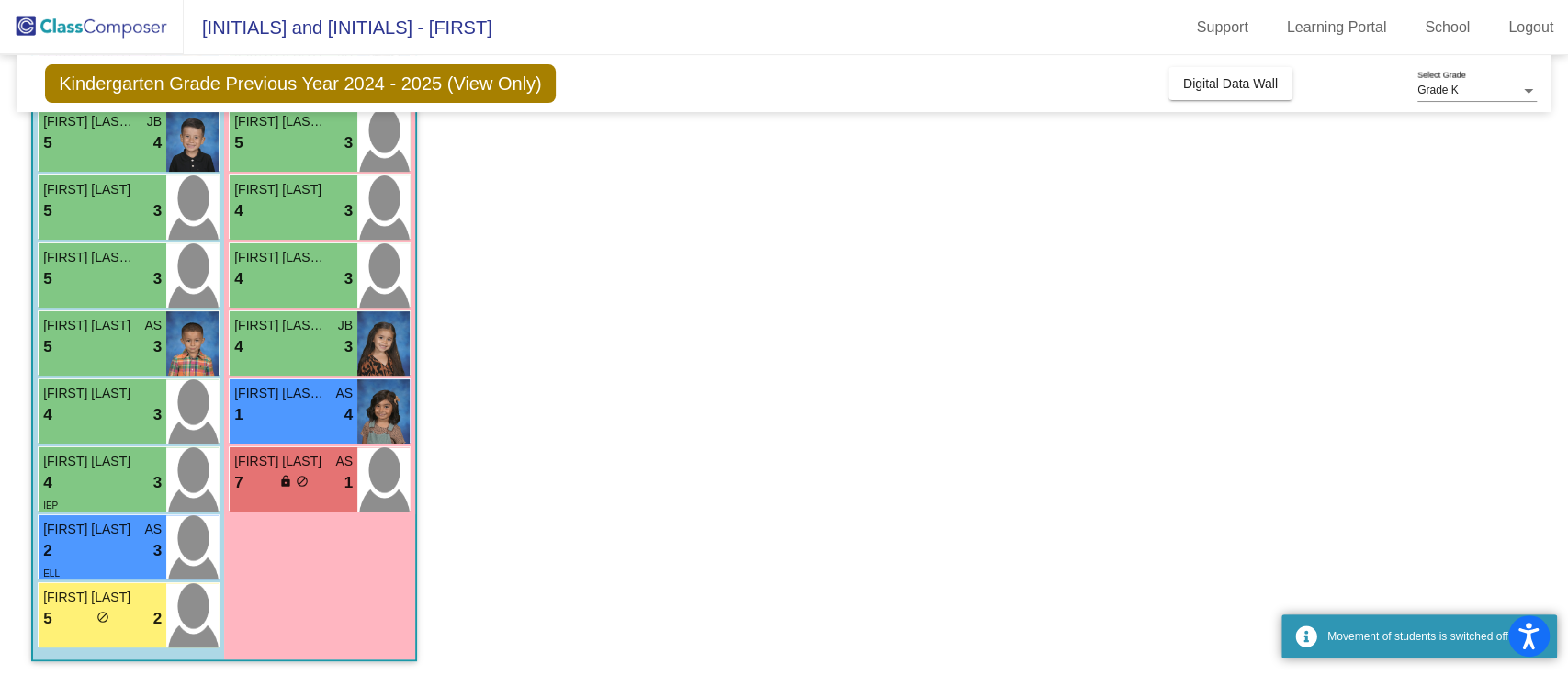 scroll, scrollTop: 324, scrollLeft: 0, axis: vertical 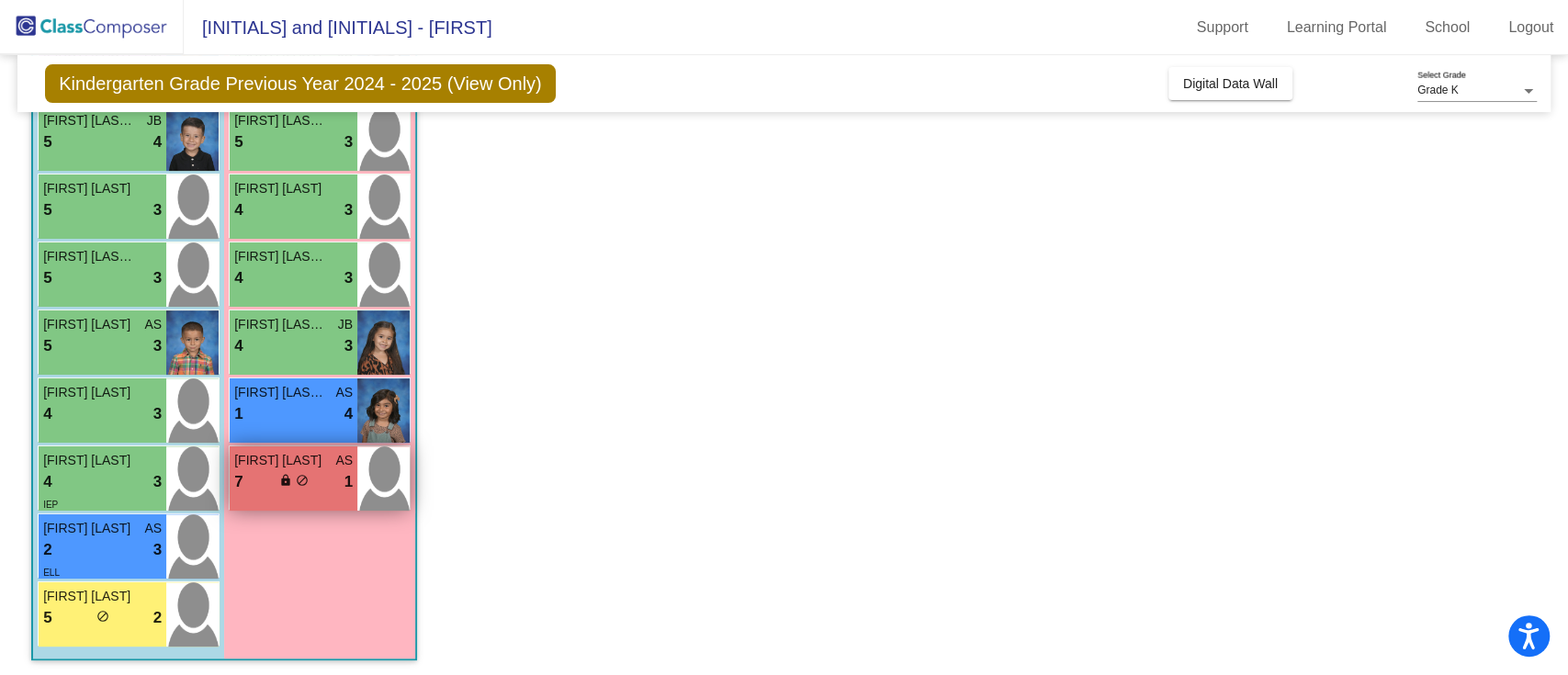 click on "7 lock do_not_disturb_alt 1" at bounding box center [293, 482] 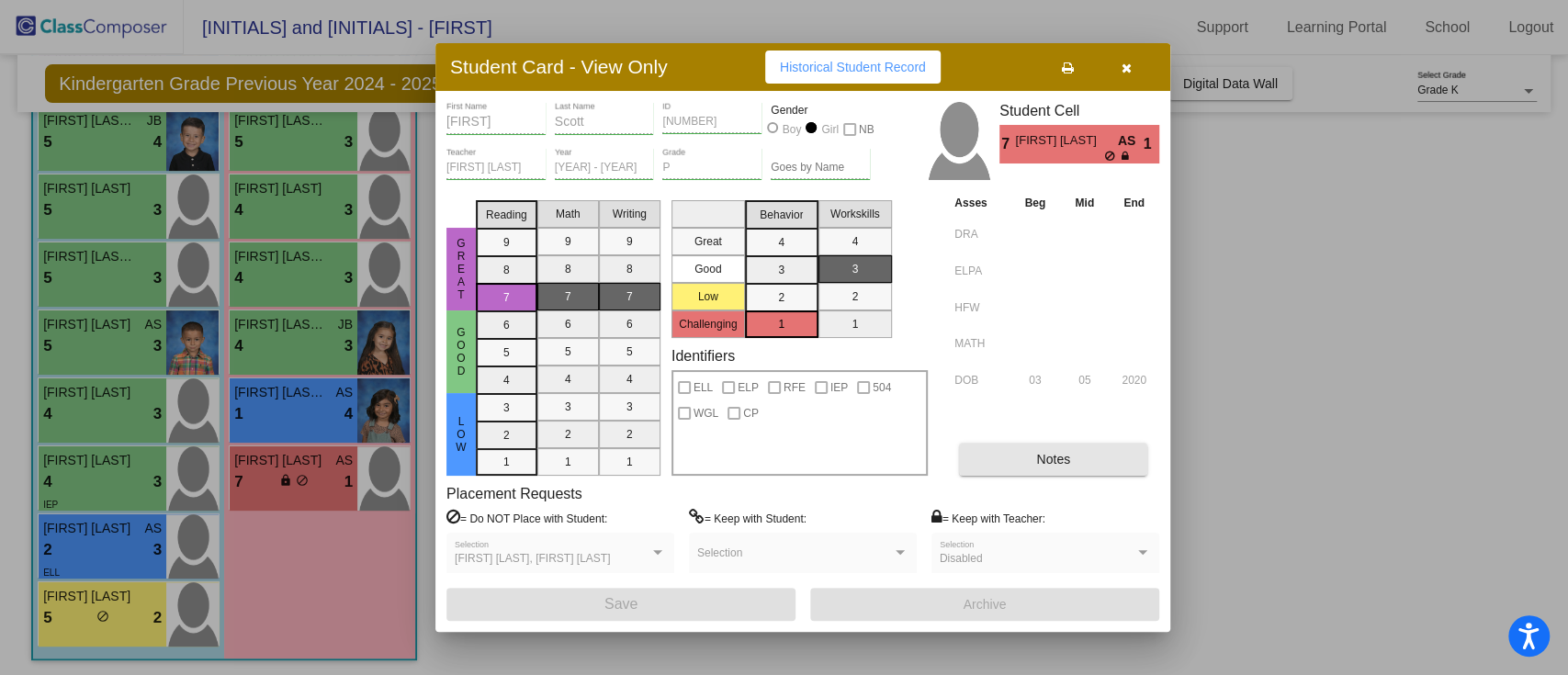 click on "Notes" at bounding box center (1053, 459) 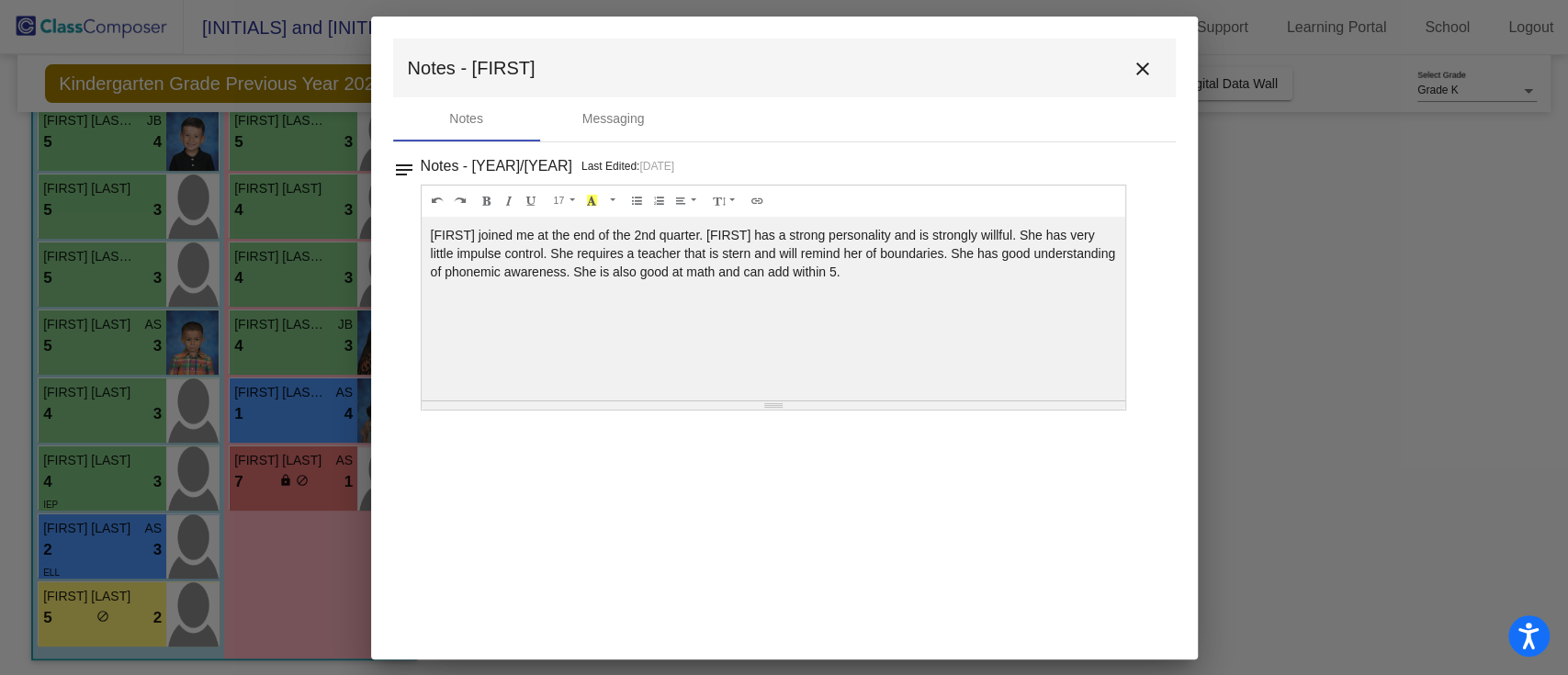 click at bounding box center (784, 337) 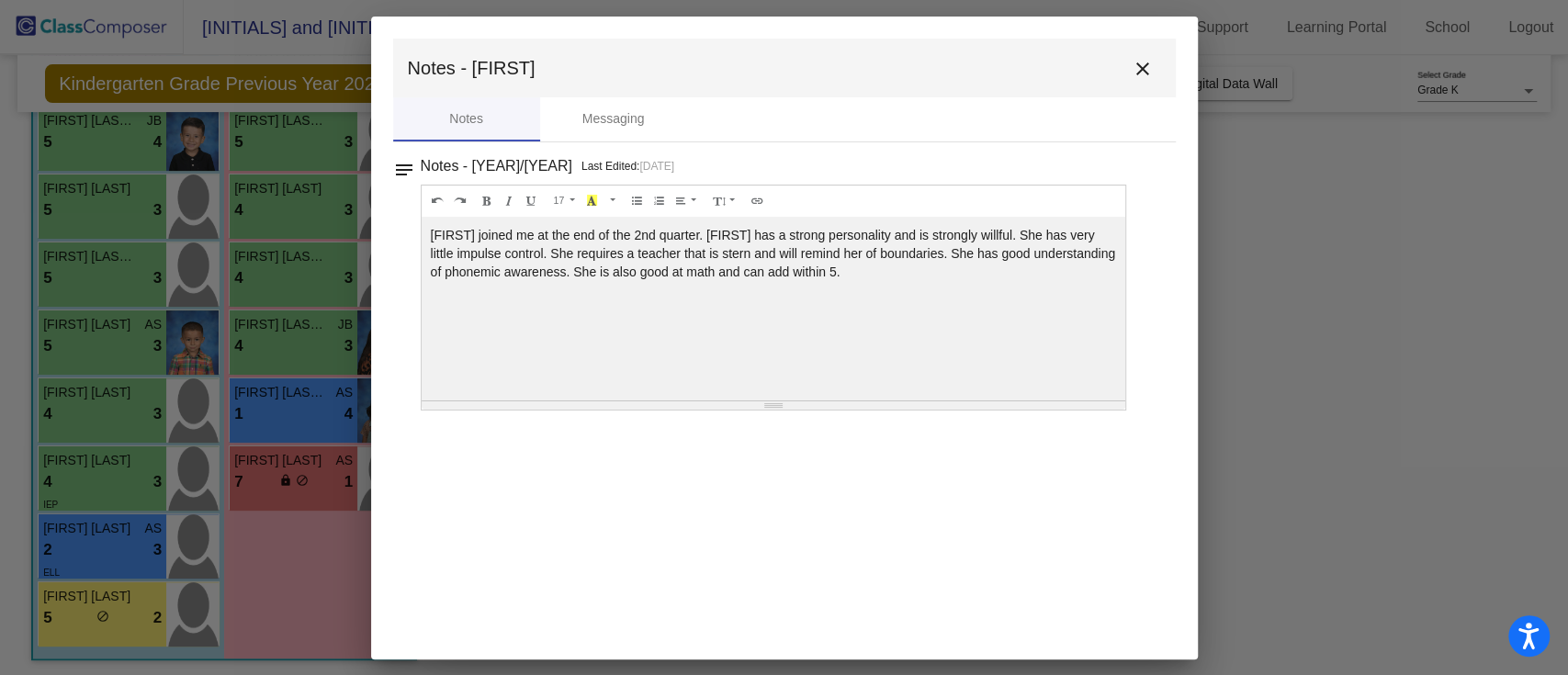 click at bounding box center (784, 337) 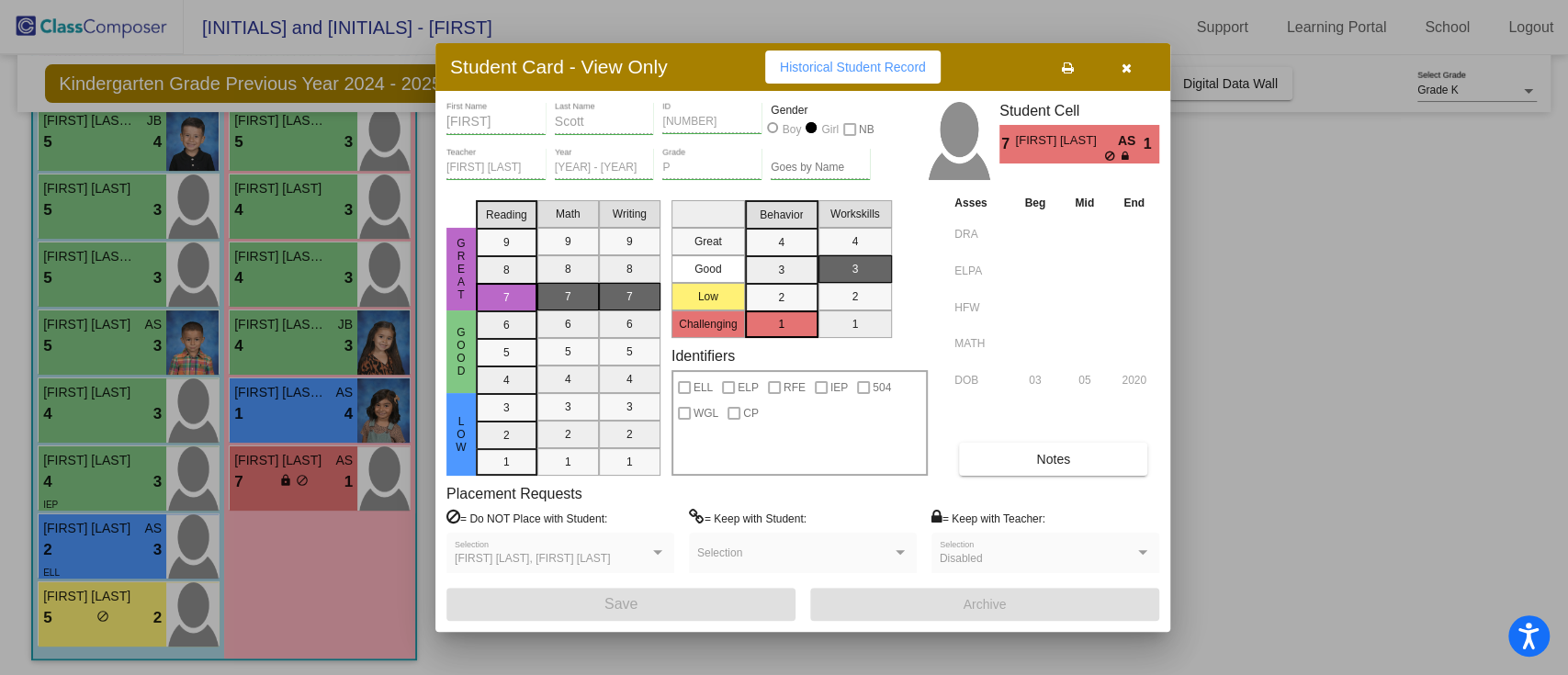 click at bounding box center (1126, 67) 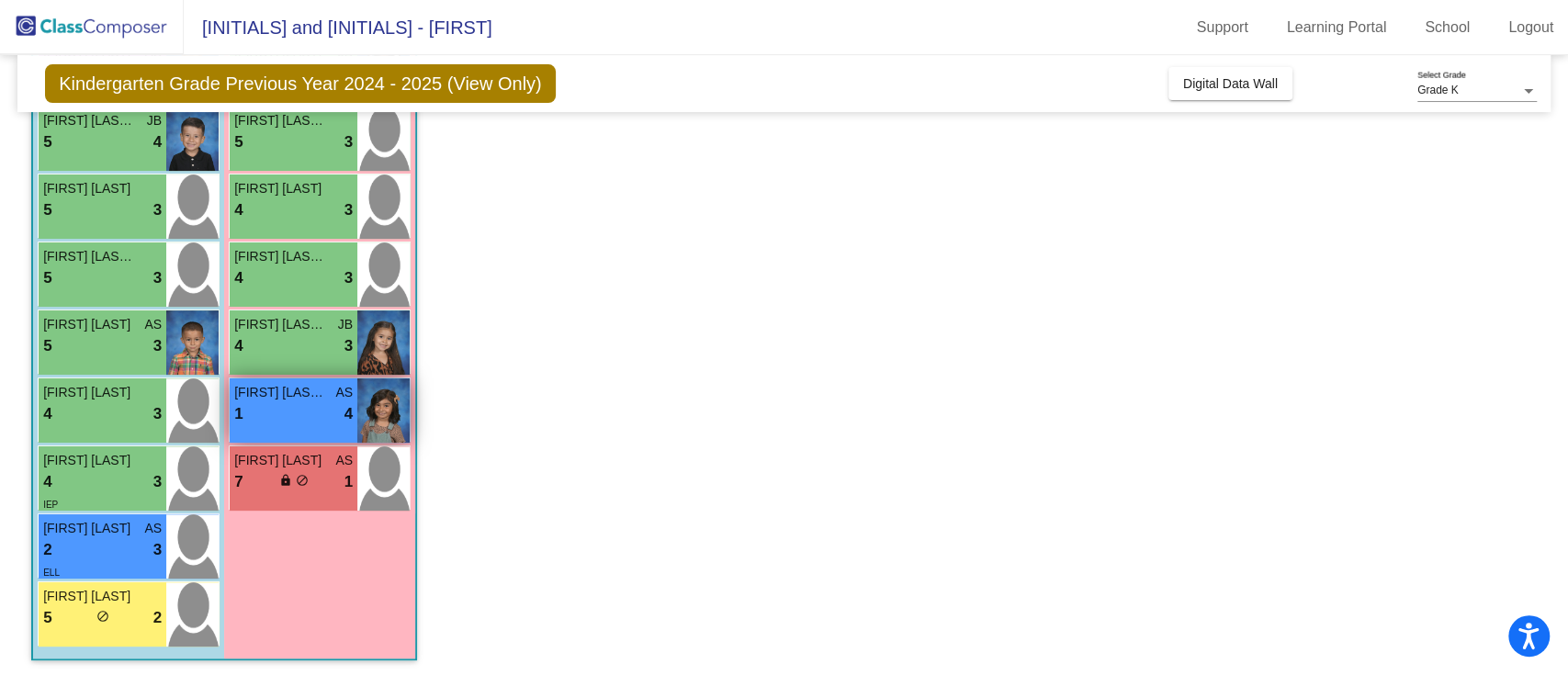 click on "1 lock do_not_disturb_alt 4" at bounding box center [293, 414] 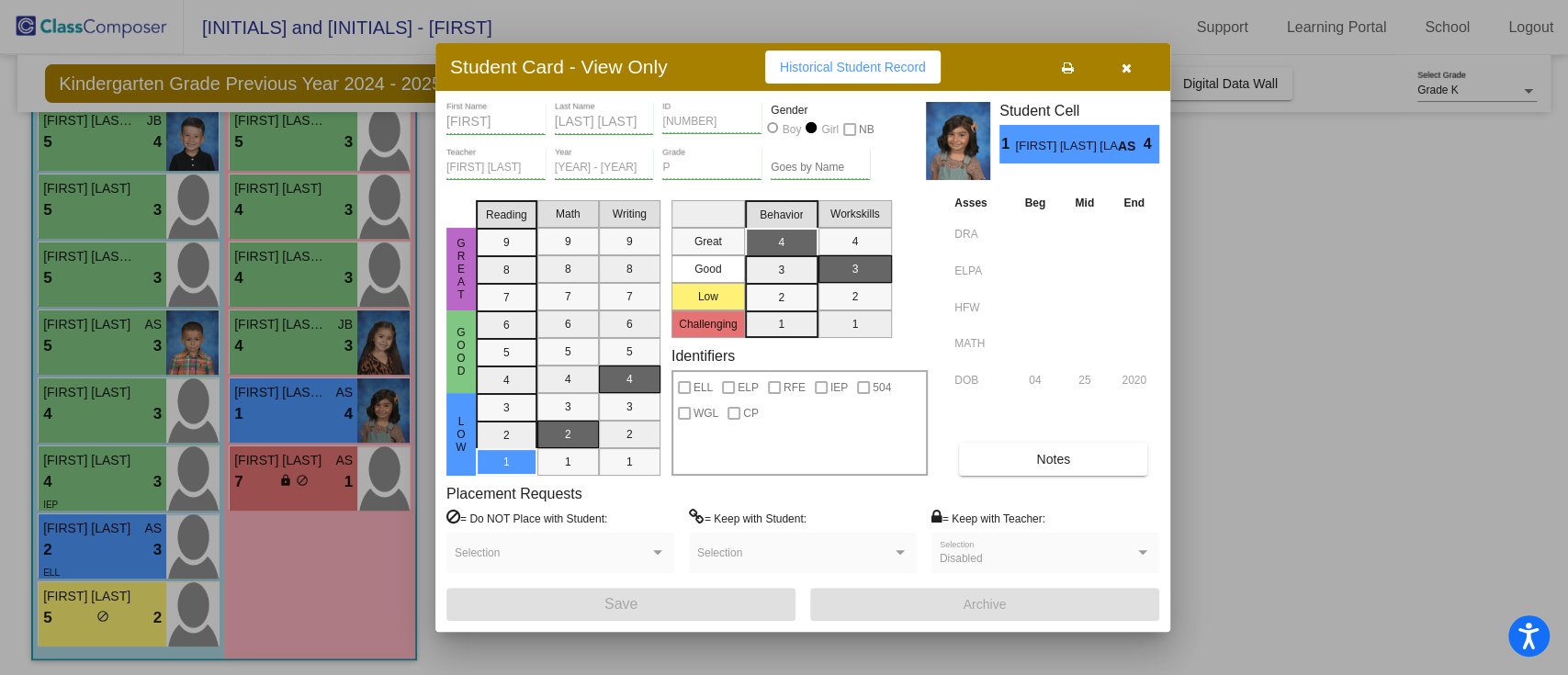 click on "Notes" at bounding box center (1053, 459) 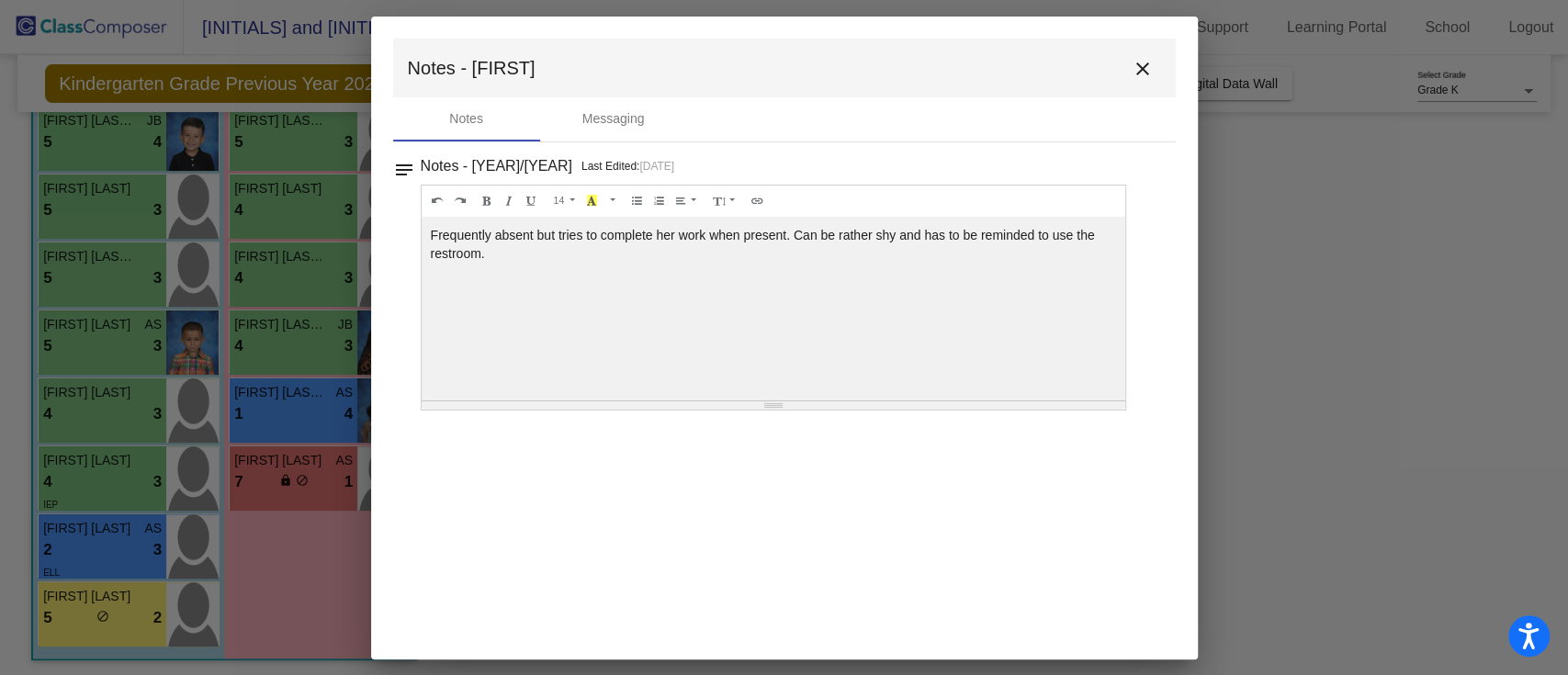 click on "close" at bounding box center (1143, 69) 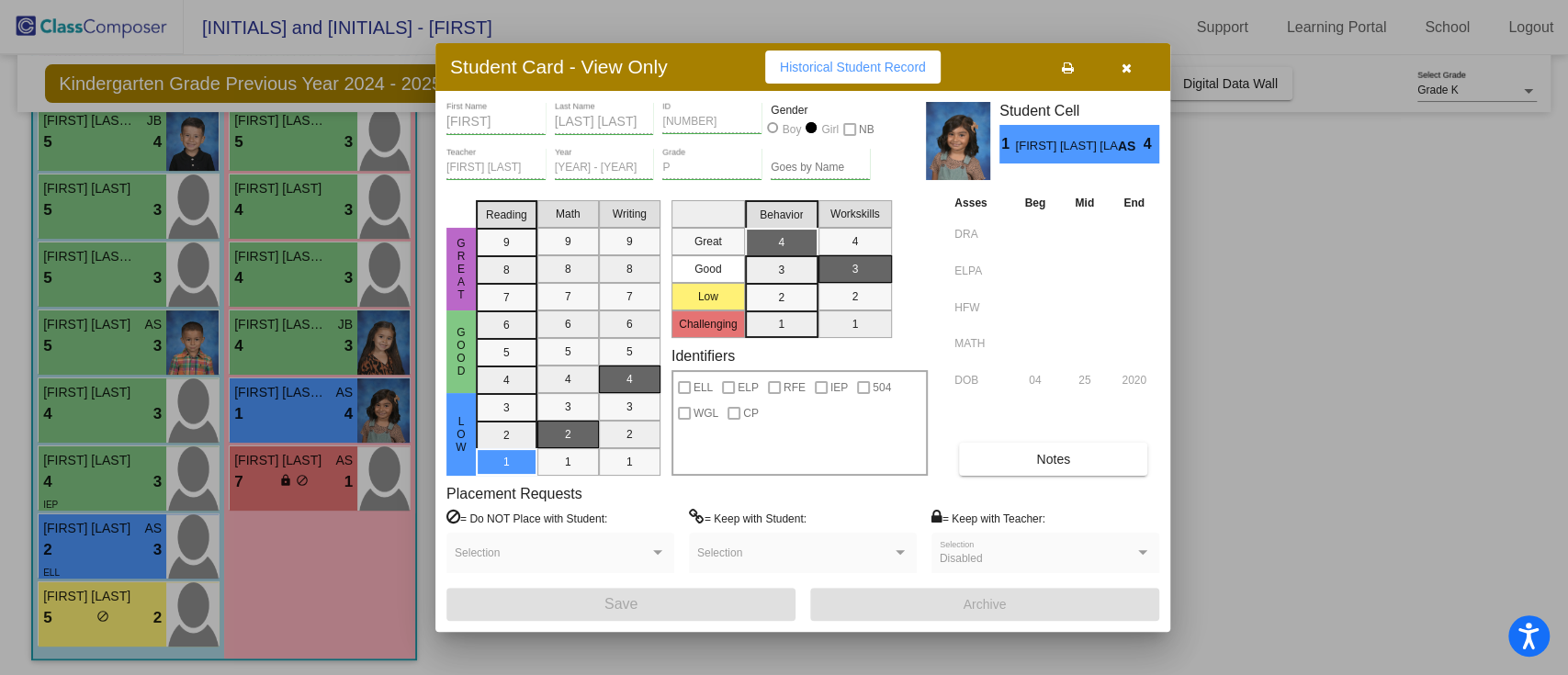 click at bounding box center [1126, 67] 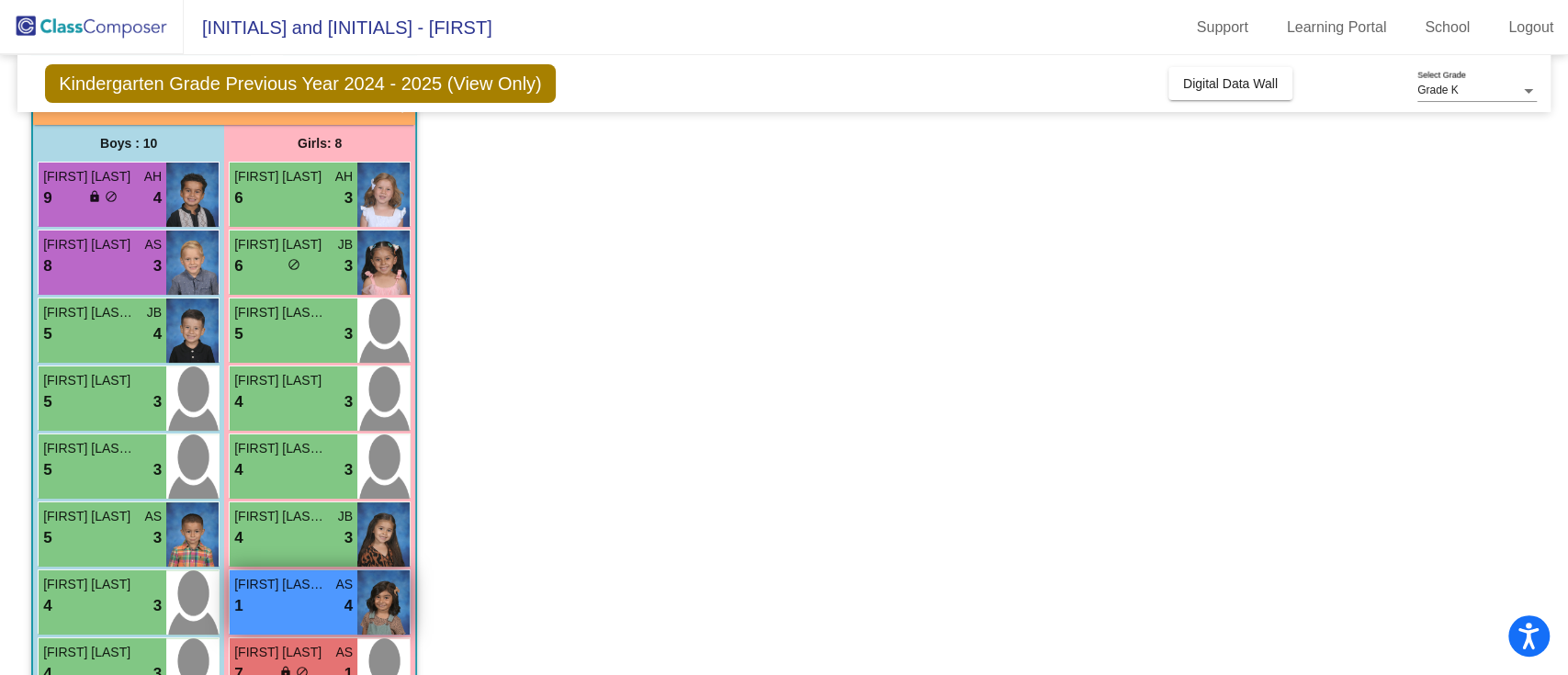 scroll, scrollTop: 131, scrollLeft: 0, axis: vertical 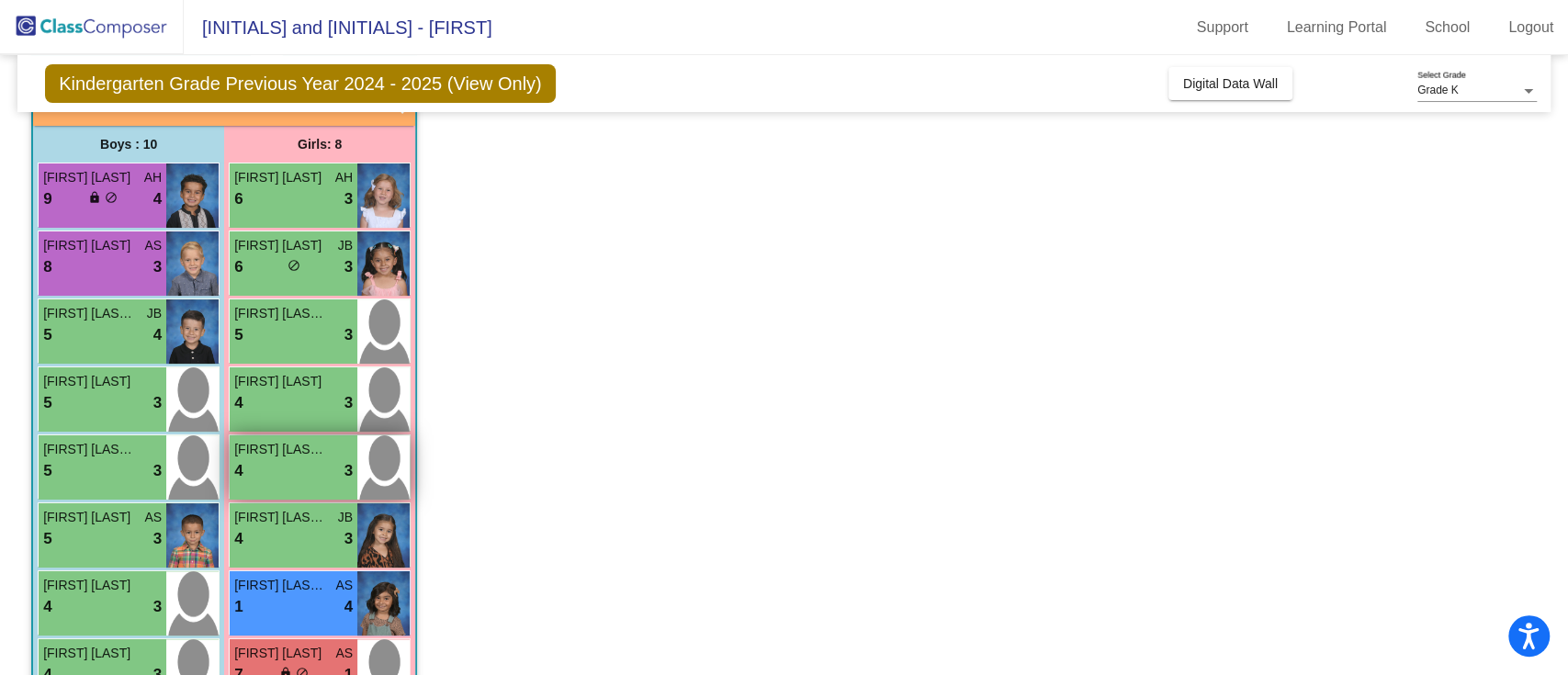 click on "[FIRST] [LAST] [LAST]" at bounding box center (293, 449) 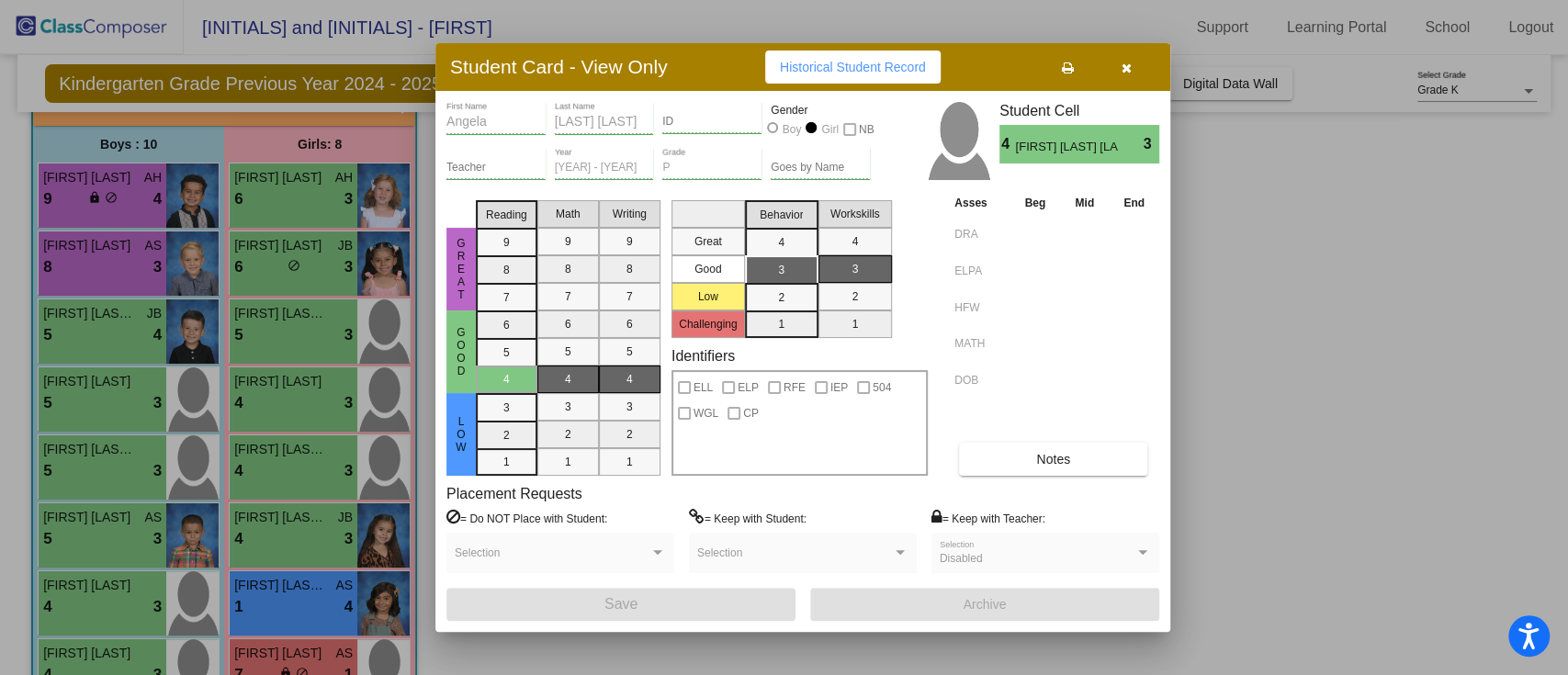 click on "Notes" at bounding box center [1053, 459] 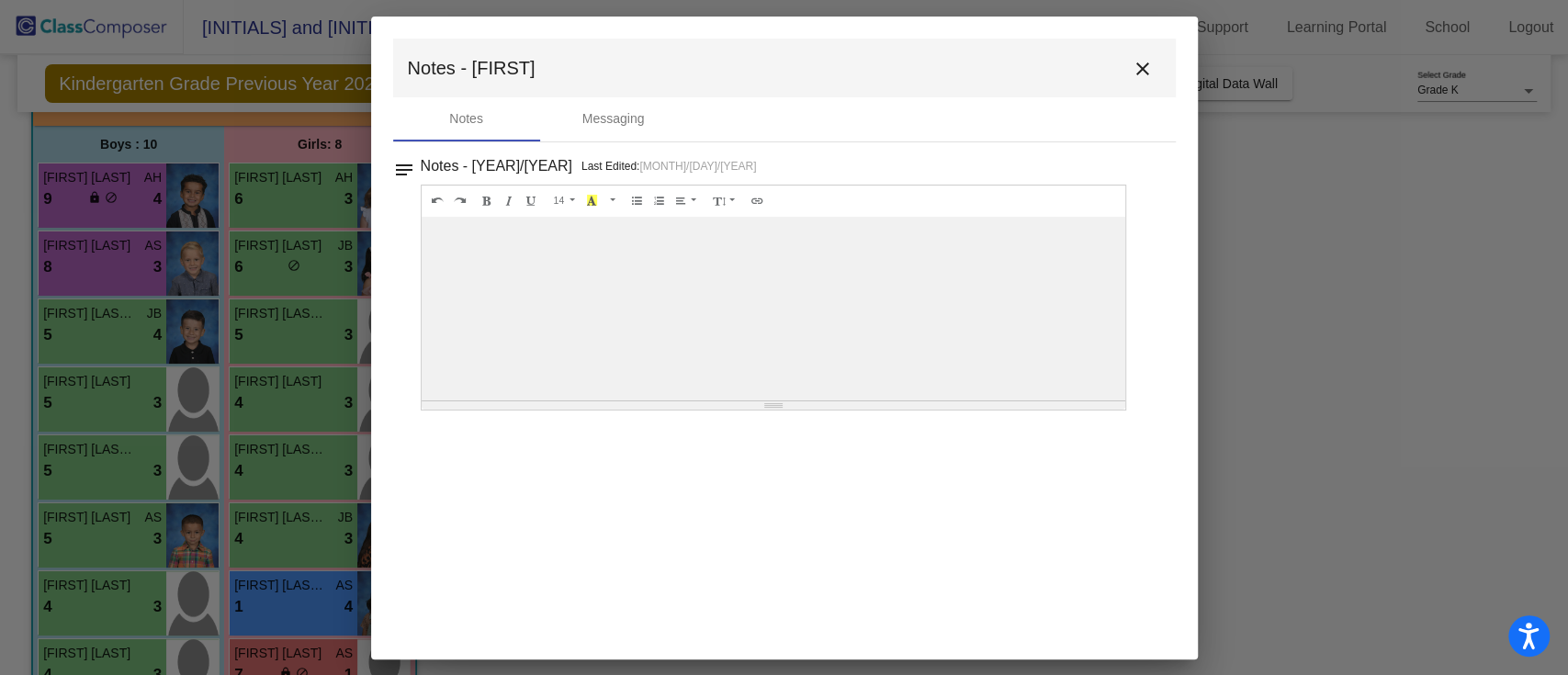 click on "close" at bounding box center (1143, 69) 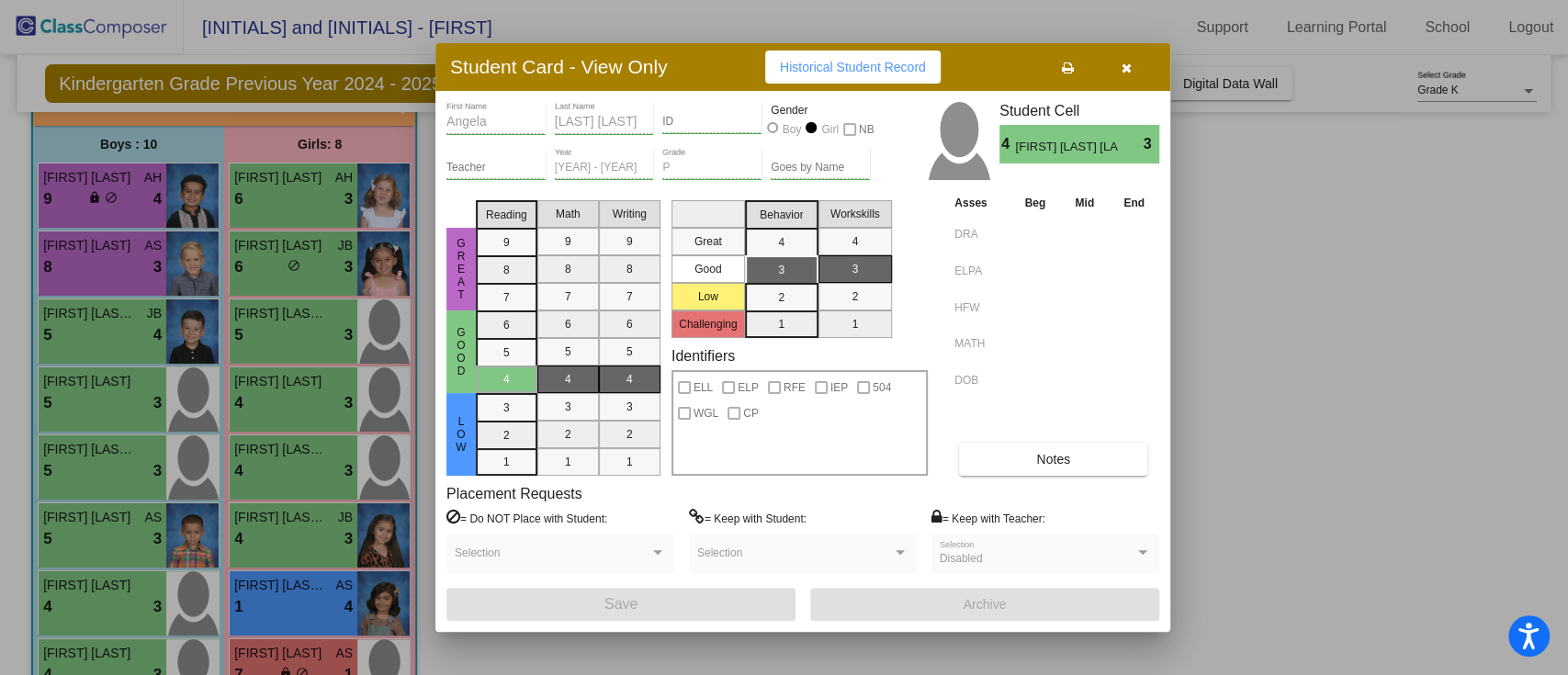 click at bounding box center [1126, 67] 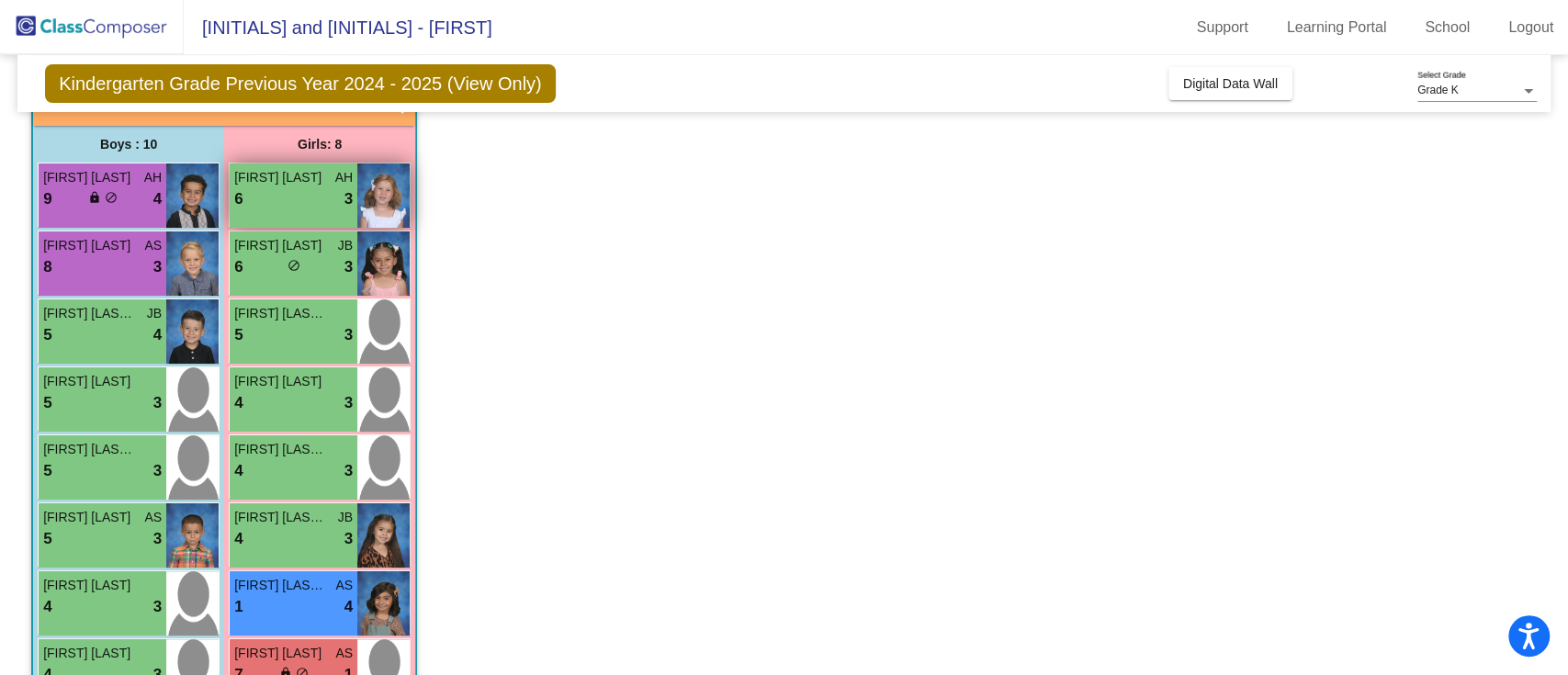 click on "6 lock do_not_disturb_alt 3" at bounding box center (293, 199) 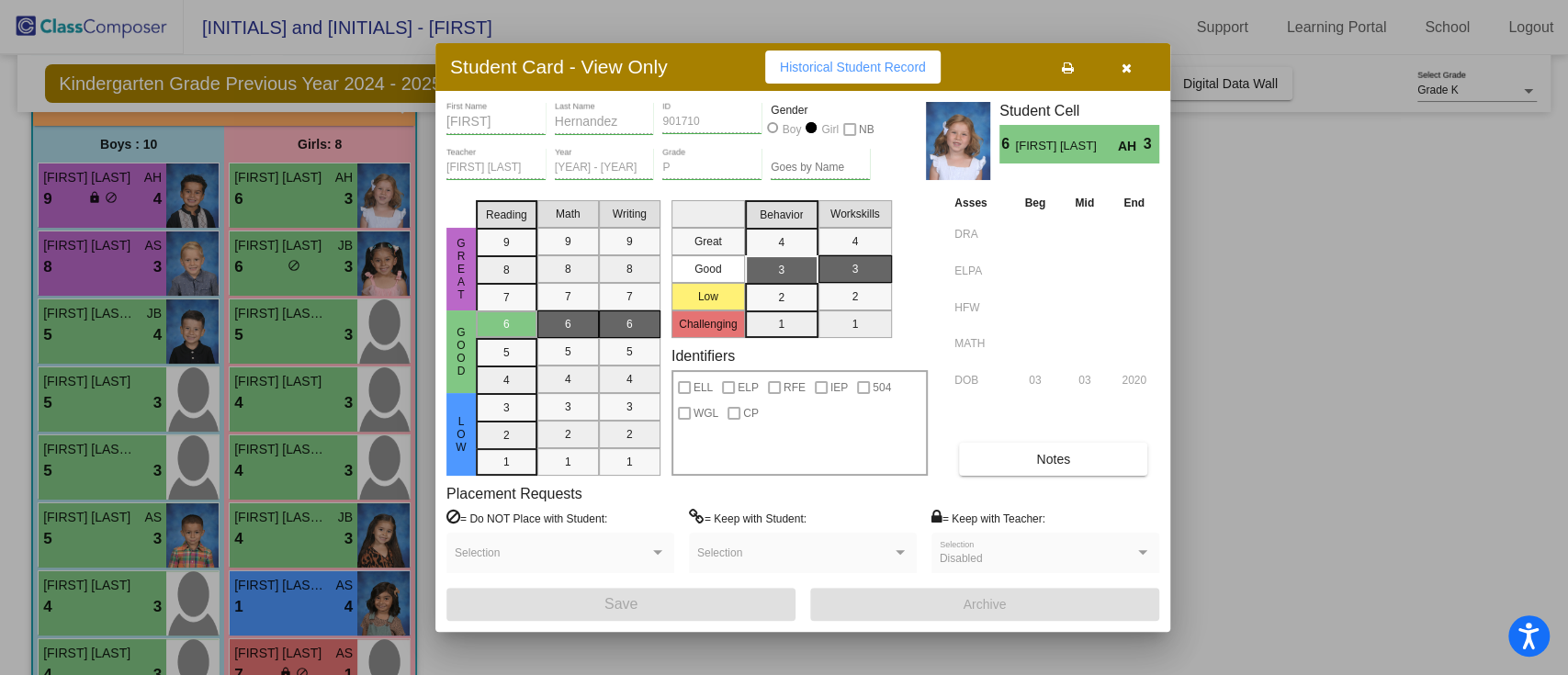 click at bounding box center [1126, 67] 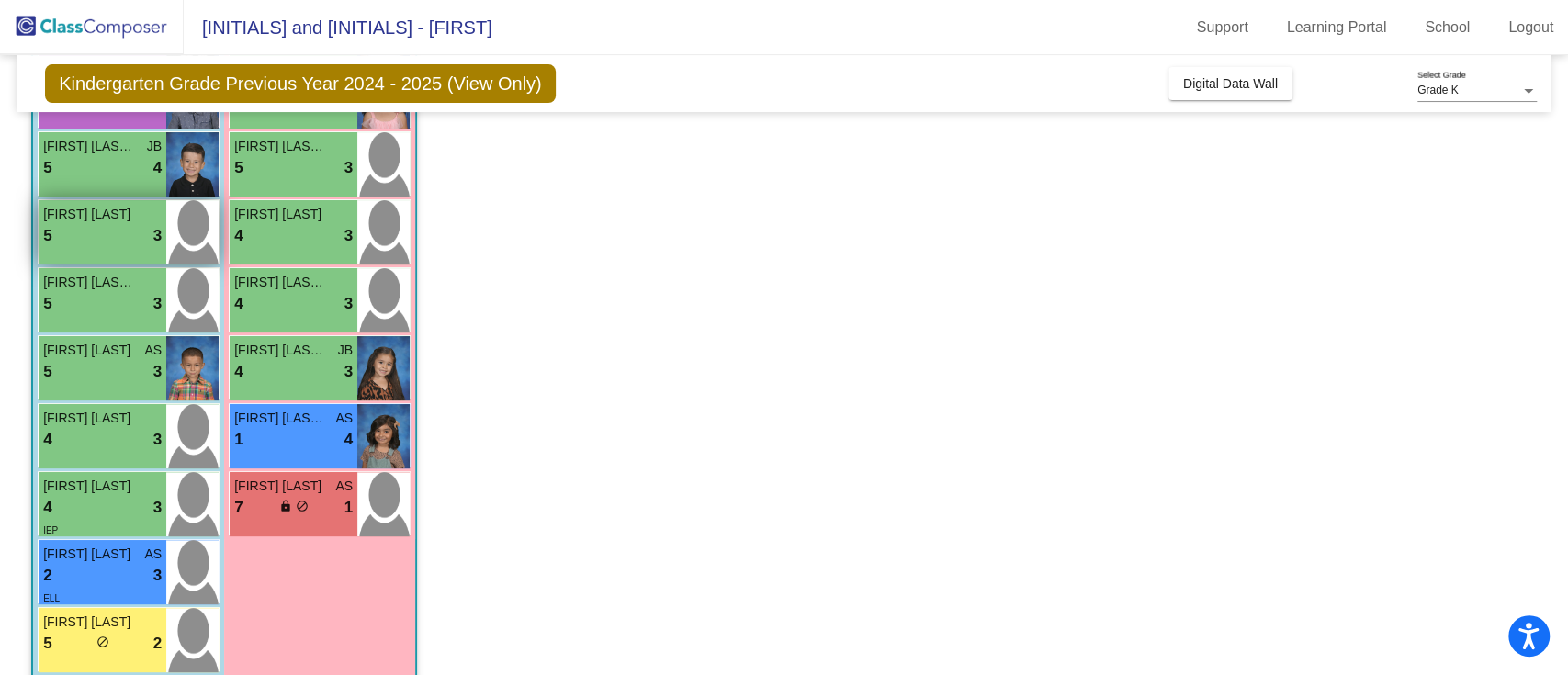scroll, scrollTop: 230, scrollLeft: 0, axis: vertical 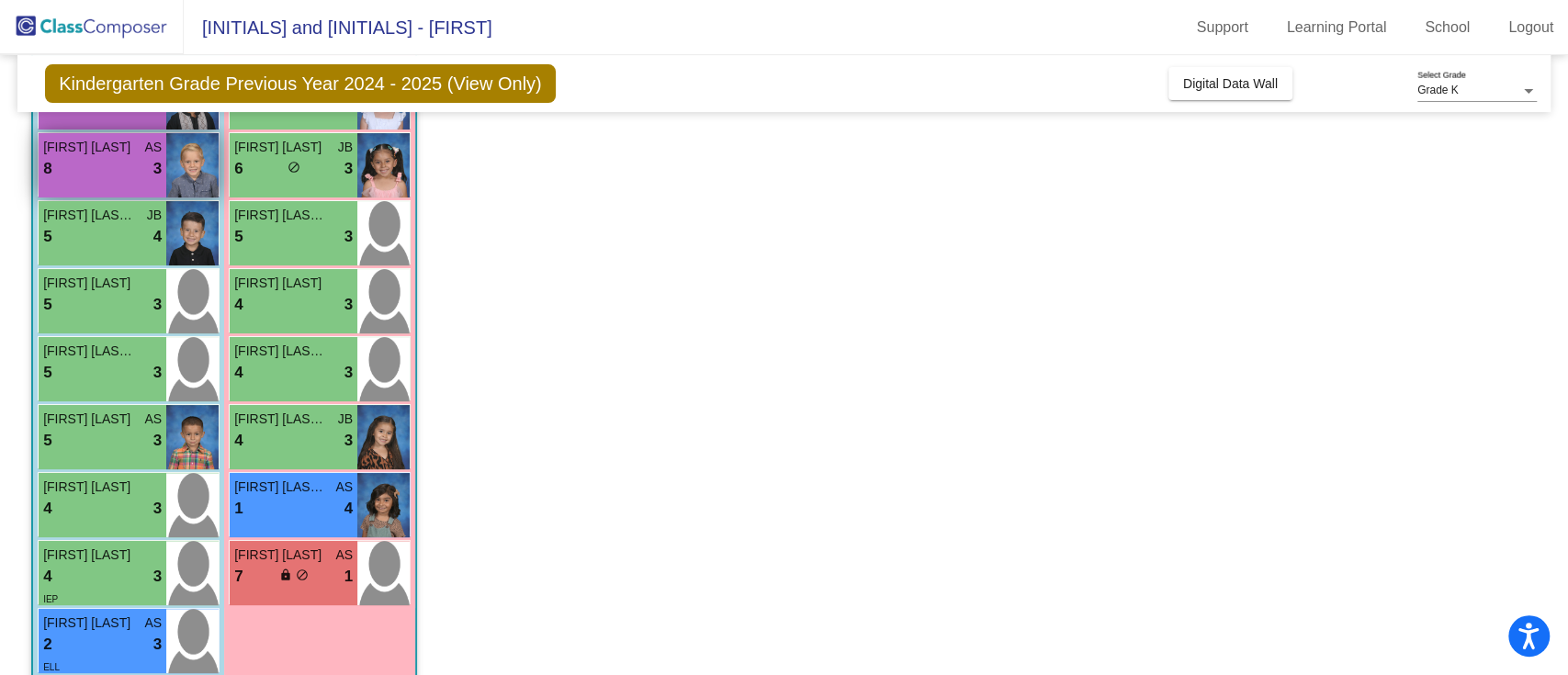 click on "8 lock do_not_disturb_alt 3" at bounding box center [102, 169] 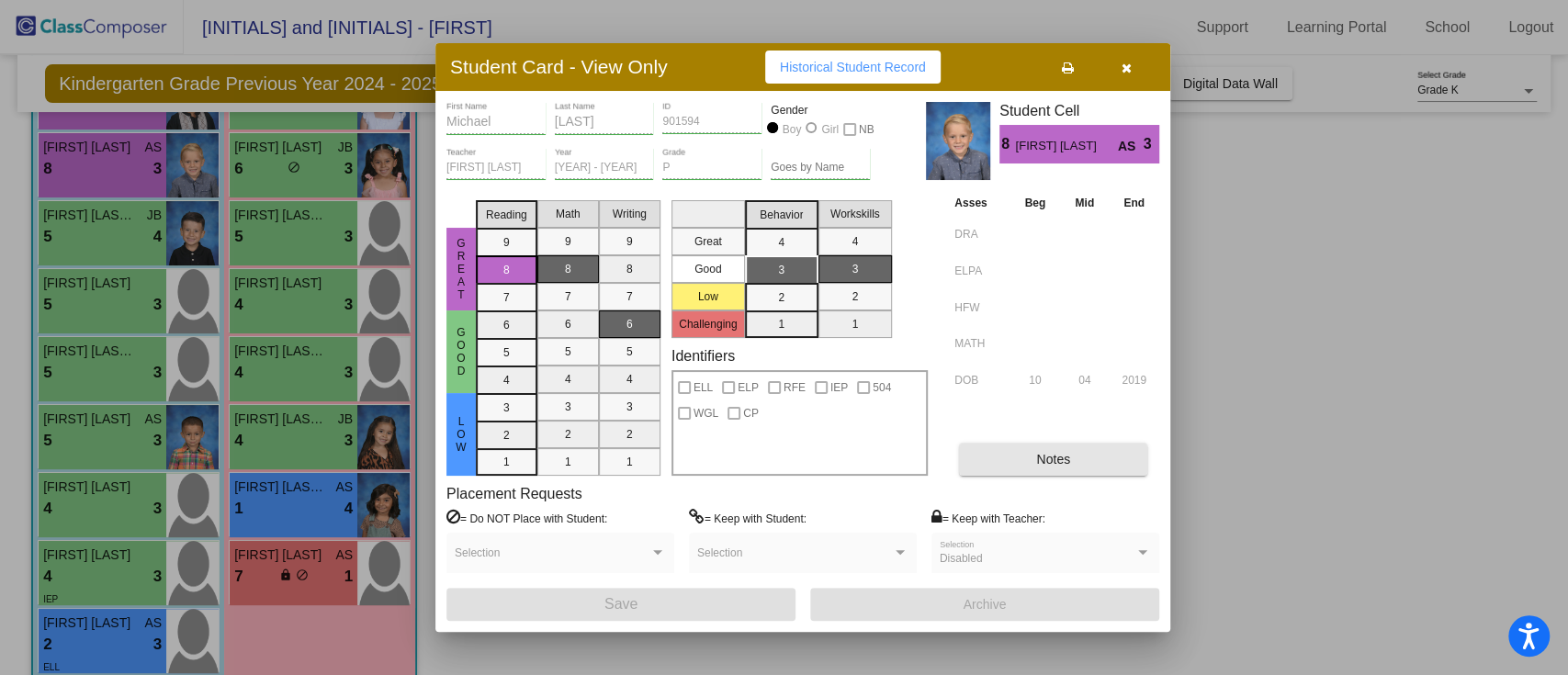 click on "Notes" at bounding box center (1053, 459) 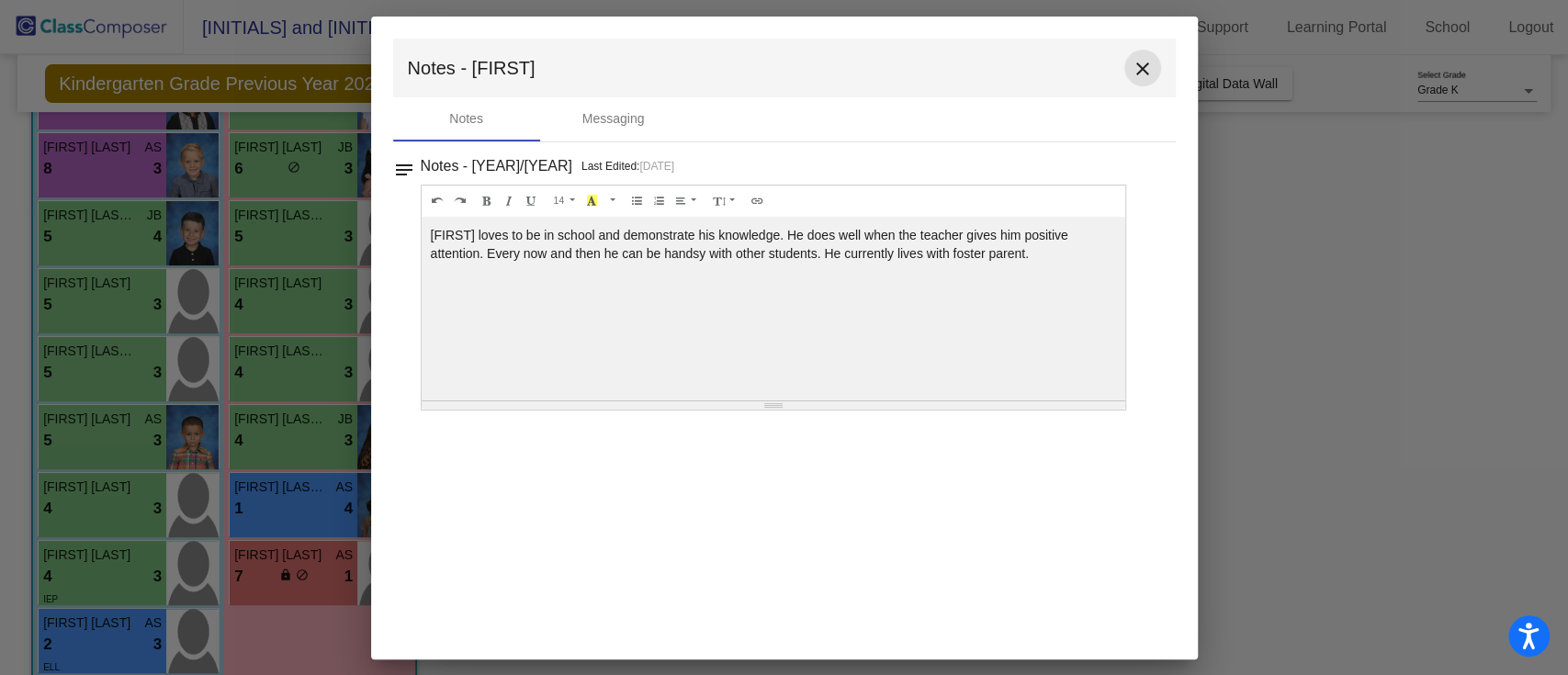 click on "close" at bounding box center (1143, 69) 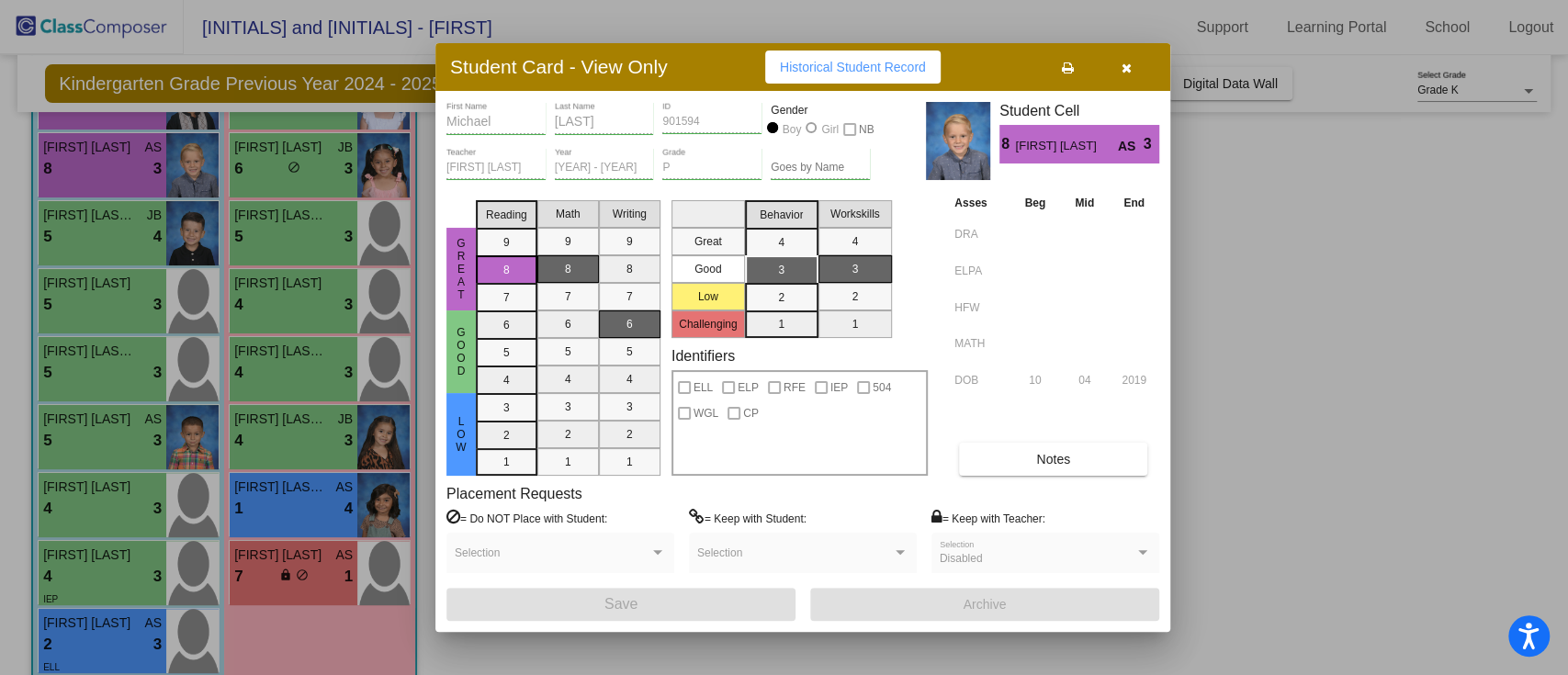 click at bounding box center [1126, 68] 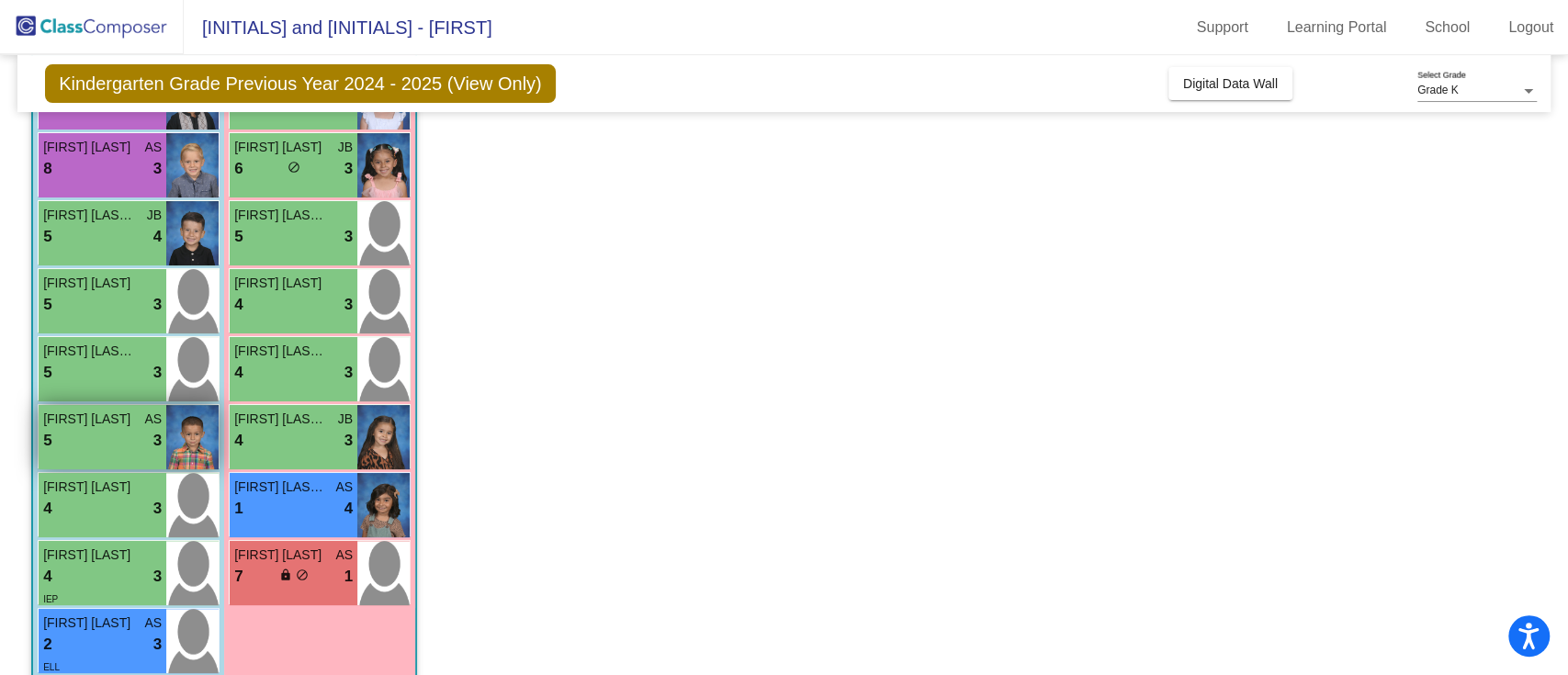 click on "5 lock do_not_disturb_alt 3" at bounding box center (102, 441) 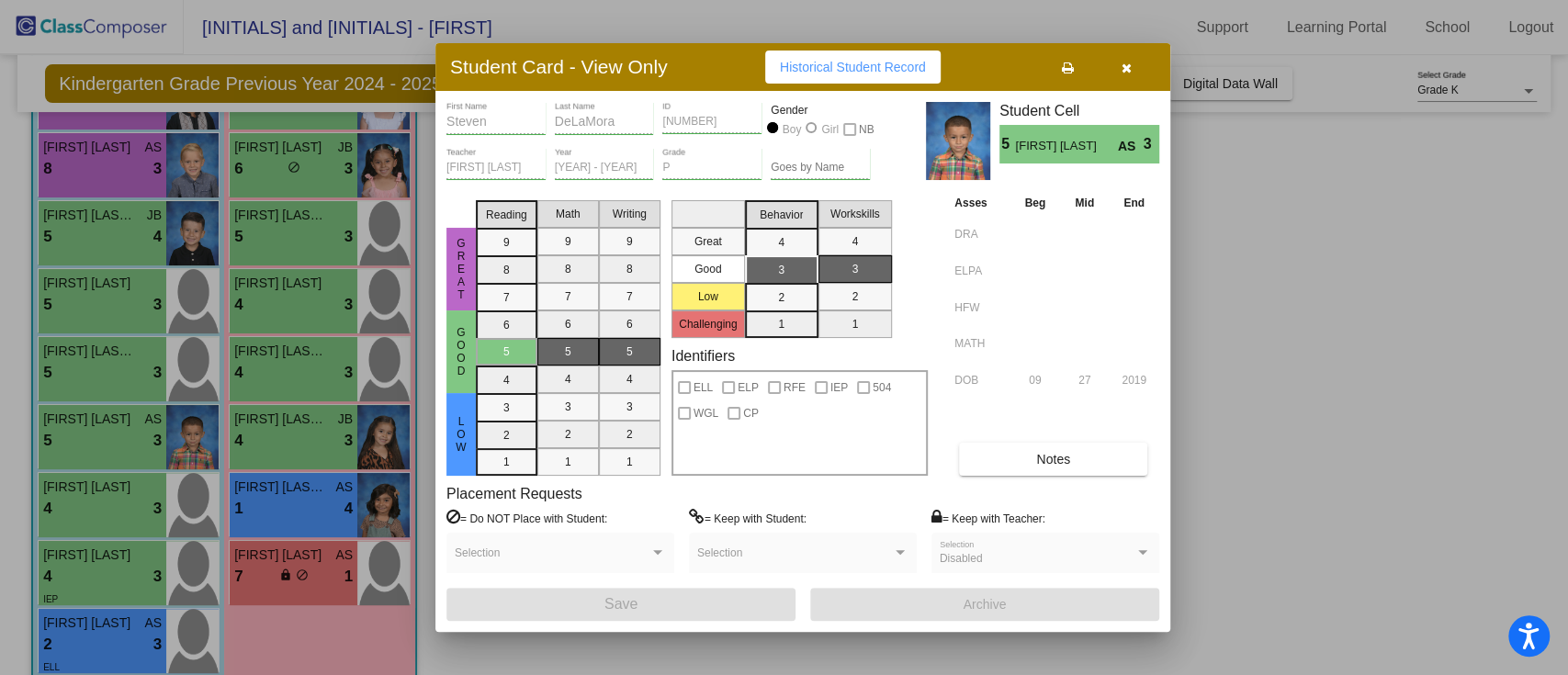 click on "Notes" at bounding box center (1053, 459) 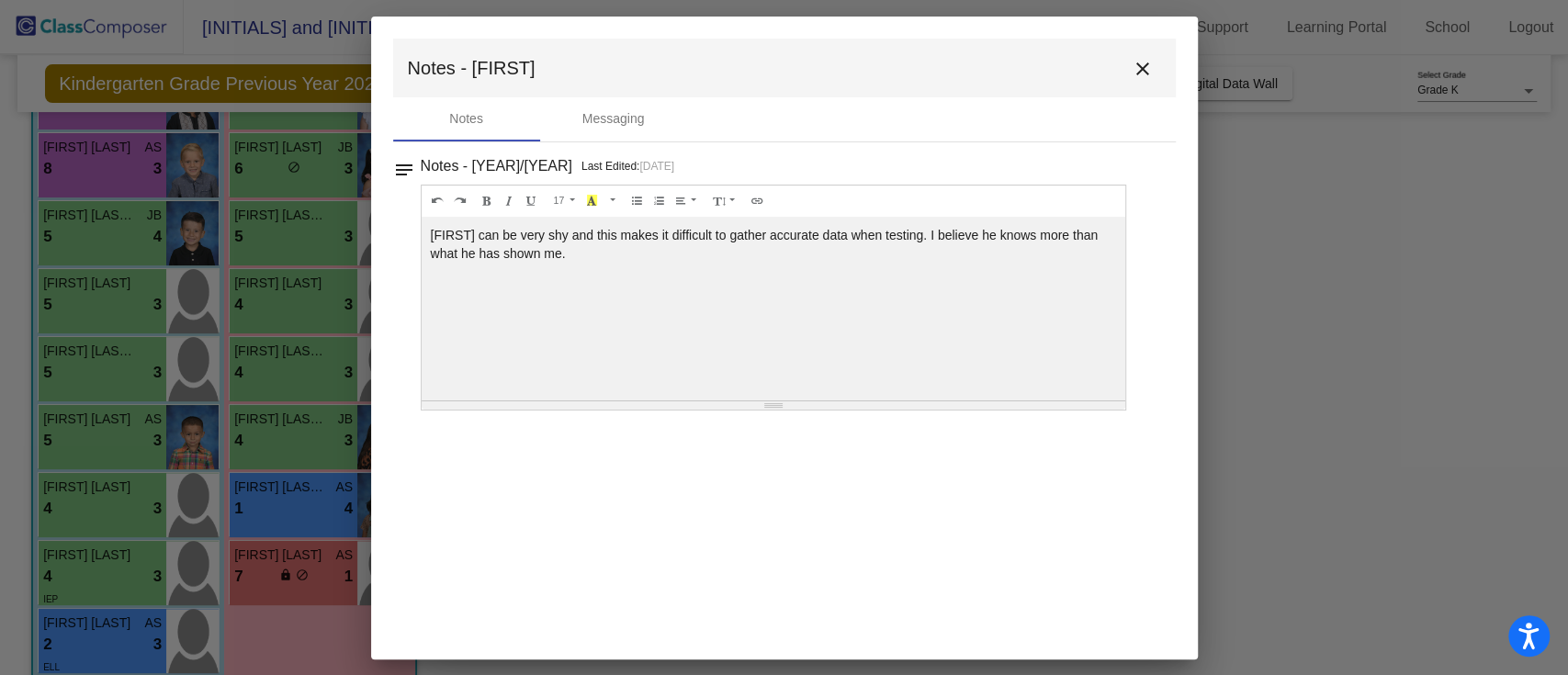 click on "close" at bounding box center (1143, 69) 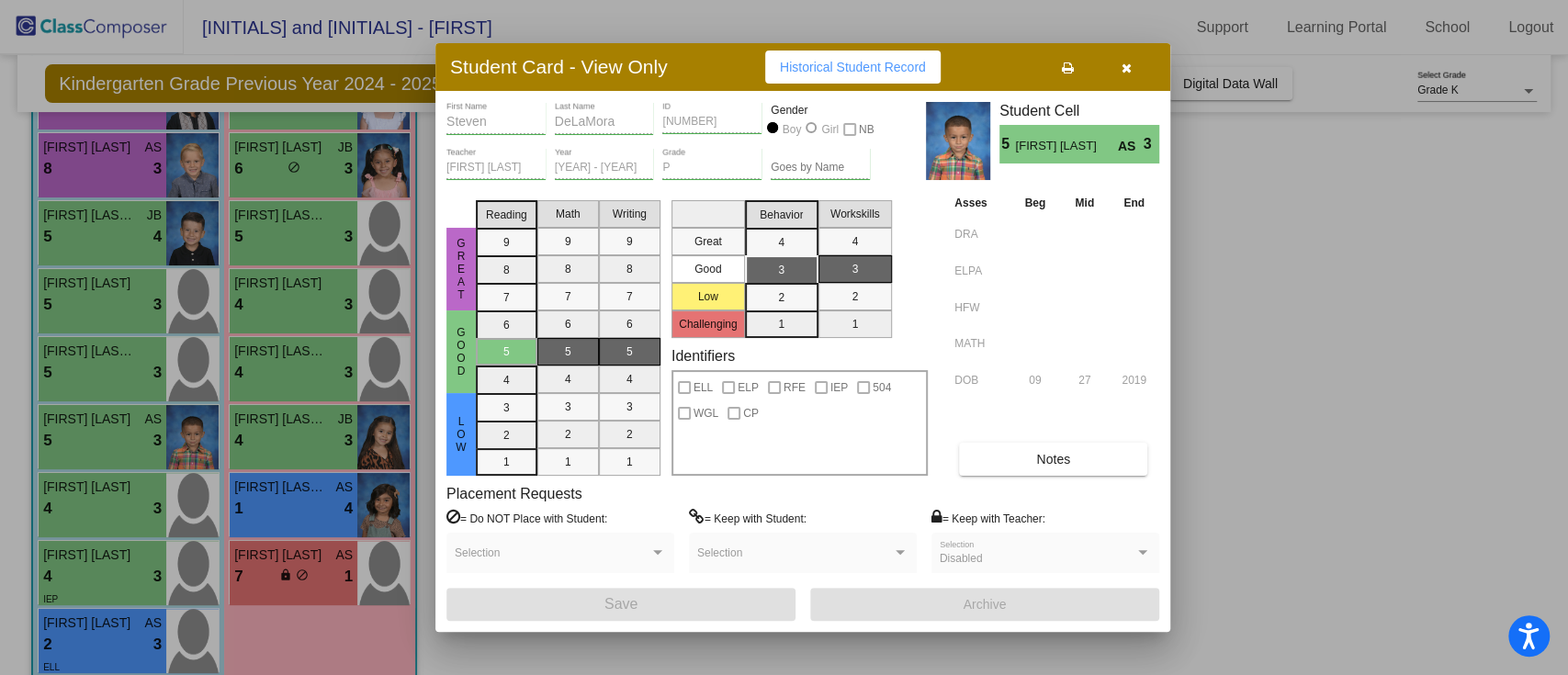 click at bounding box center (784, 337) 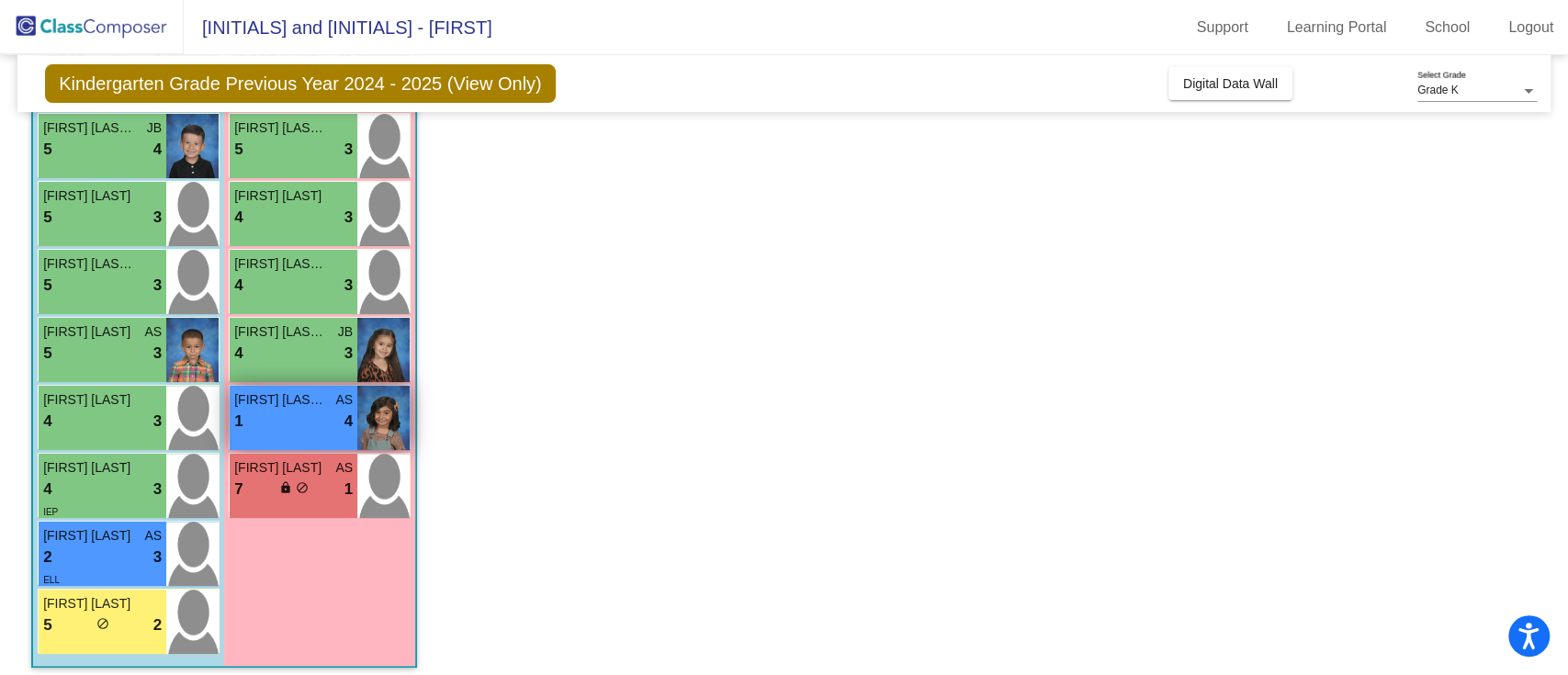 scroll, scrollTop: 327, scrollLeft: 0, axis: vertical 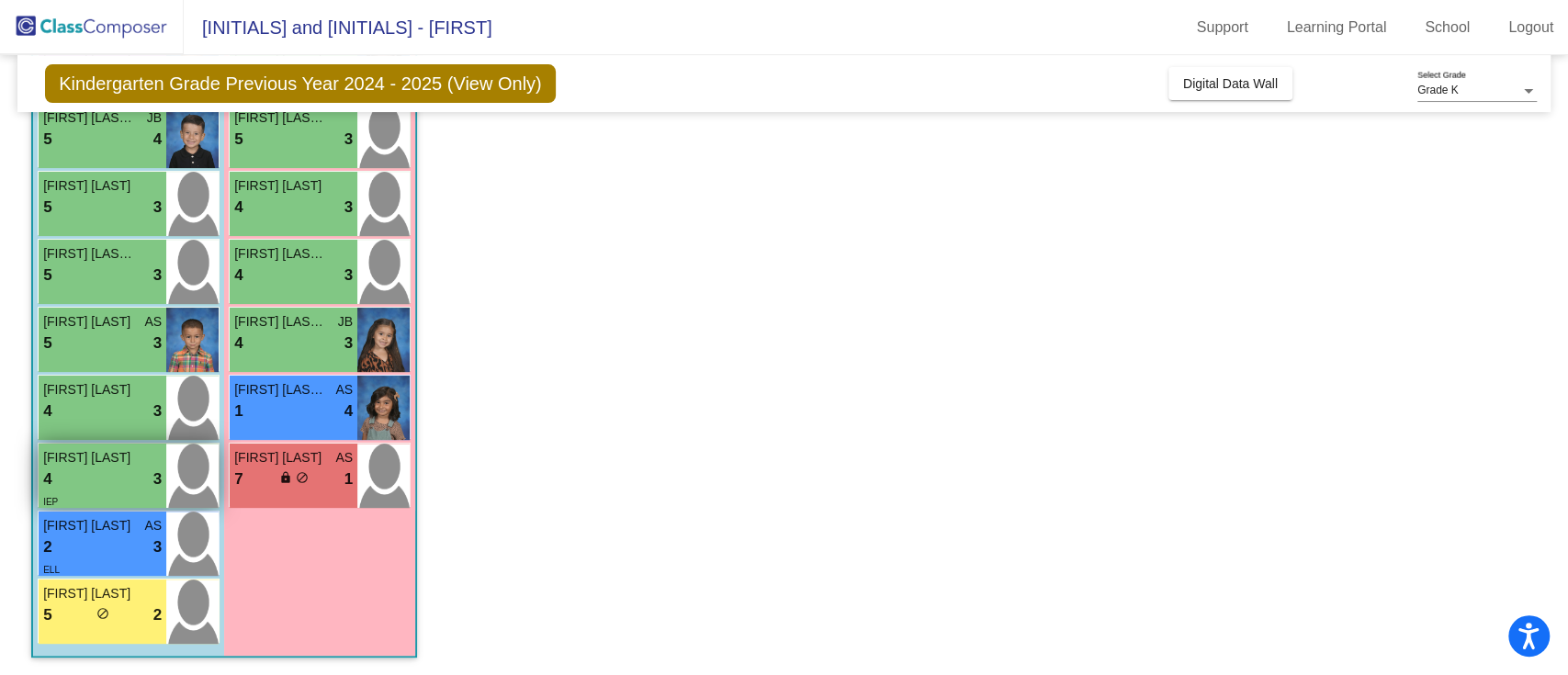 click on "4 lock do_not_disturb_alt 3" at bounding box center [102, 479] 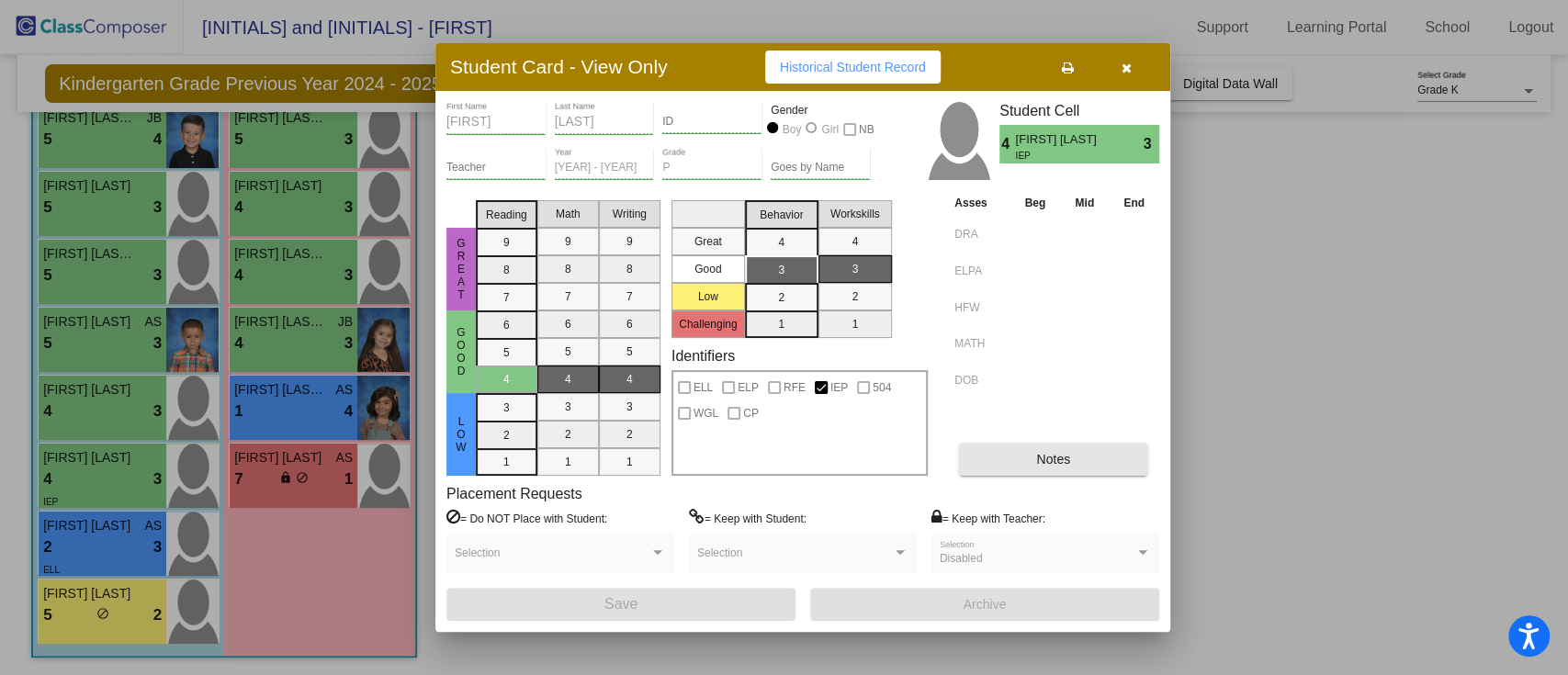 click on "Notes" at bounding box center [1053, 459] 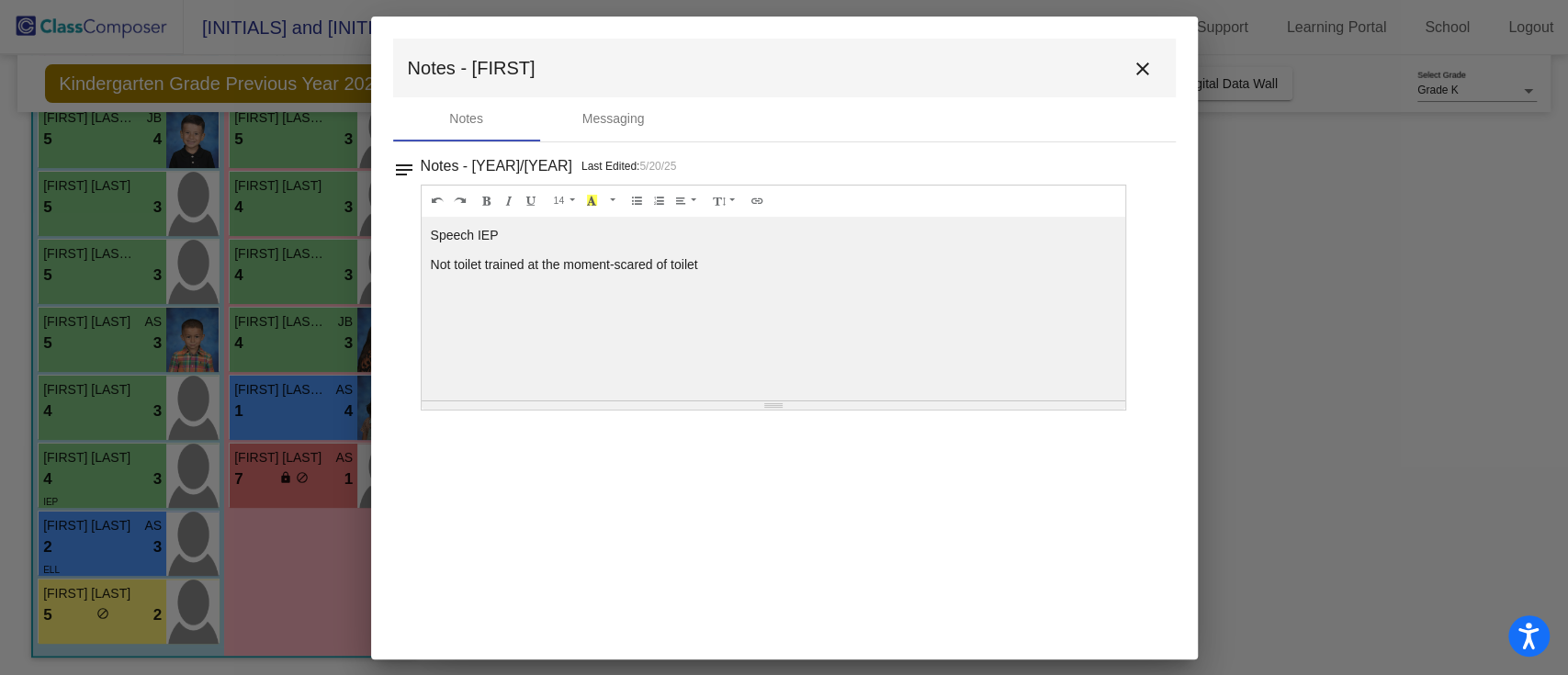 click on "close" at bounding box center [1143, 69] 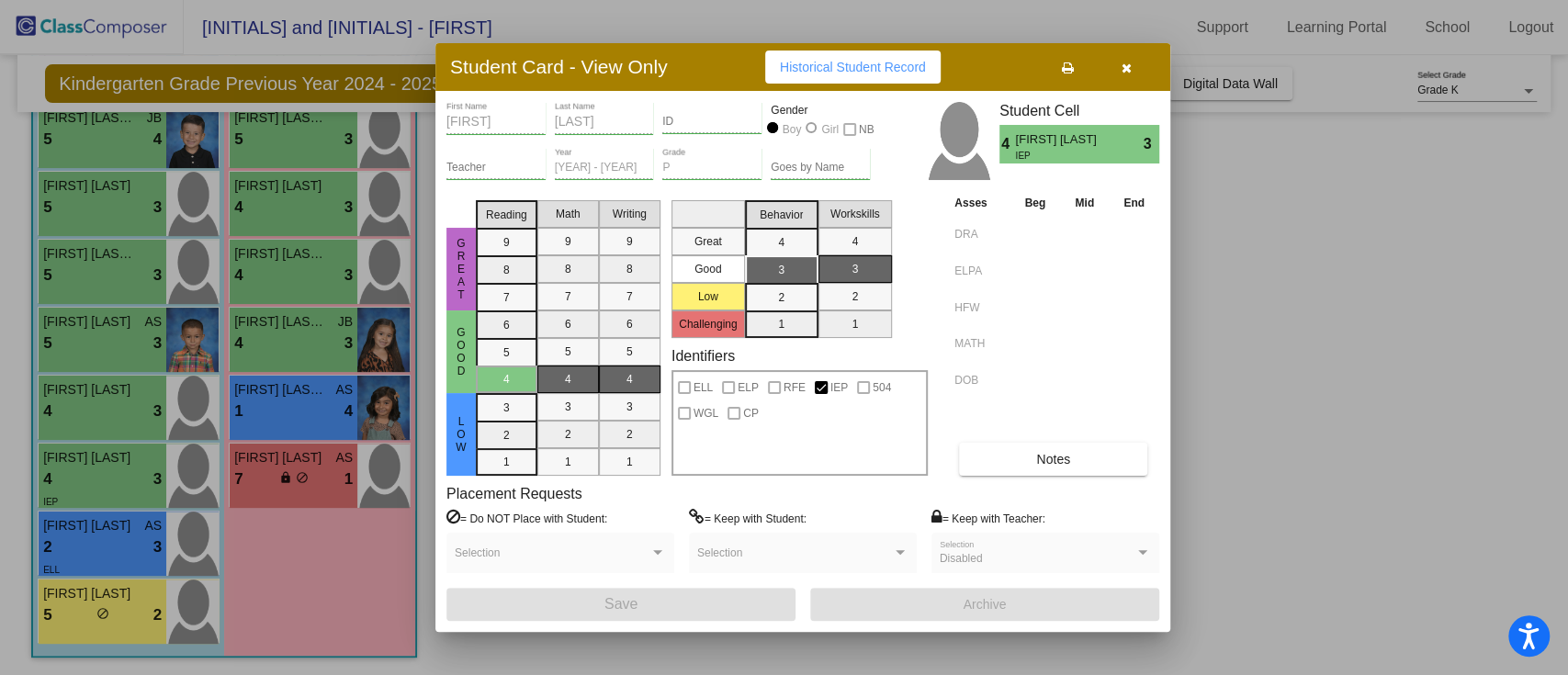 click at bounding box center (1126, 67) 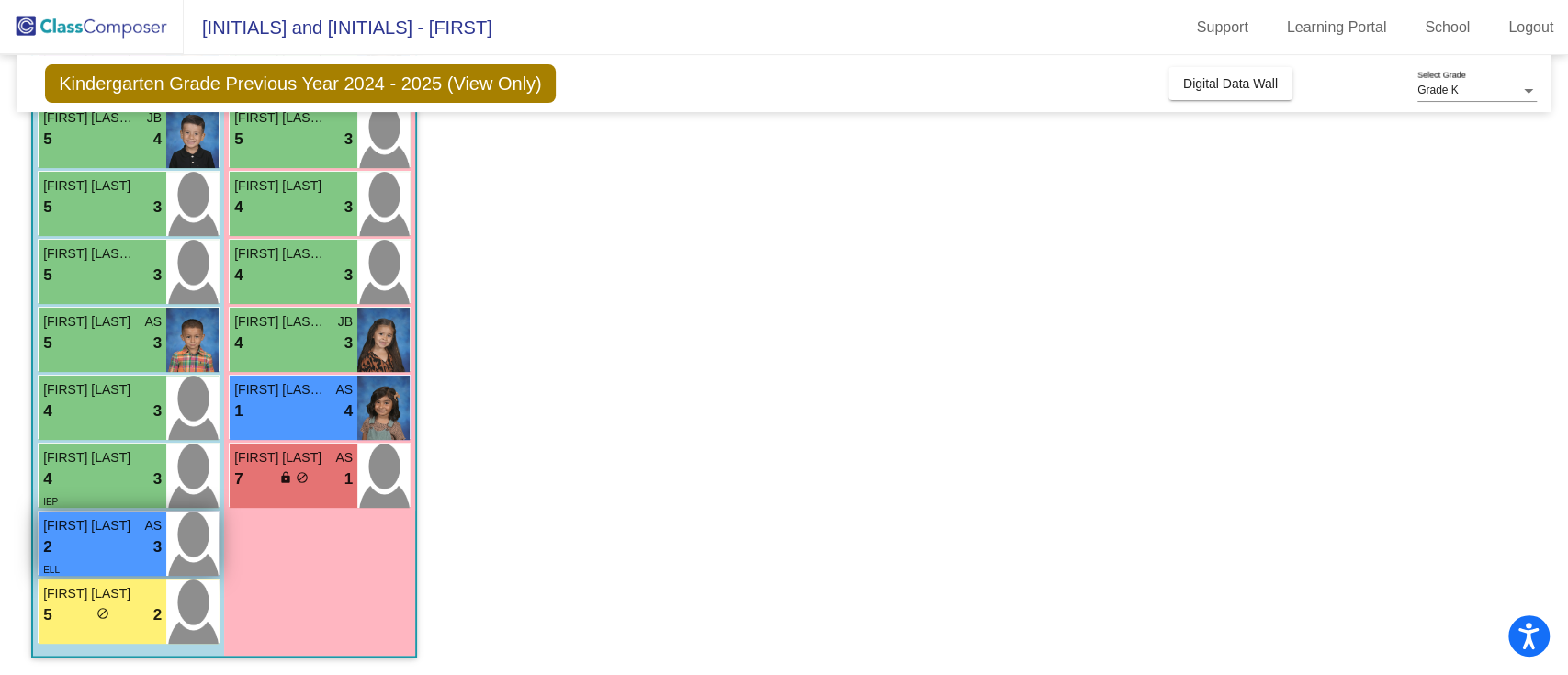 click on "ELL" at bounding box center [102, 568] 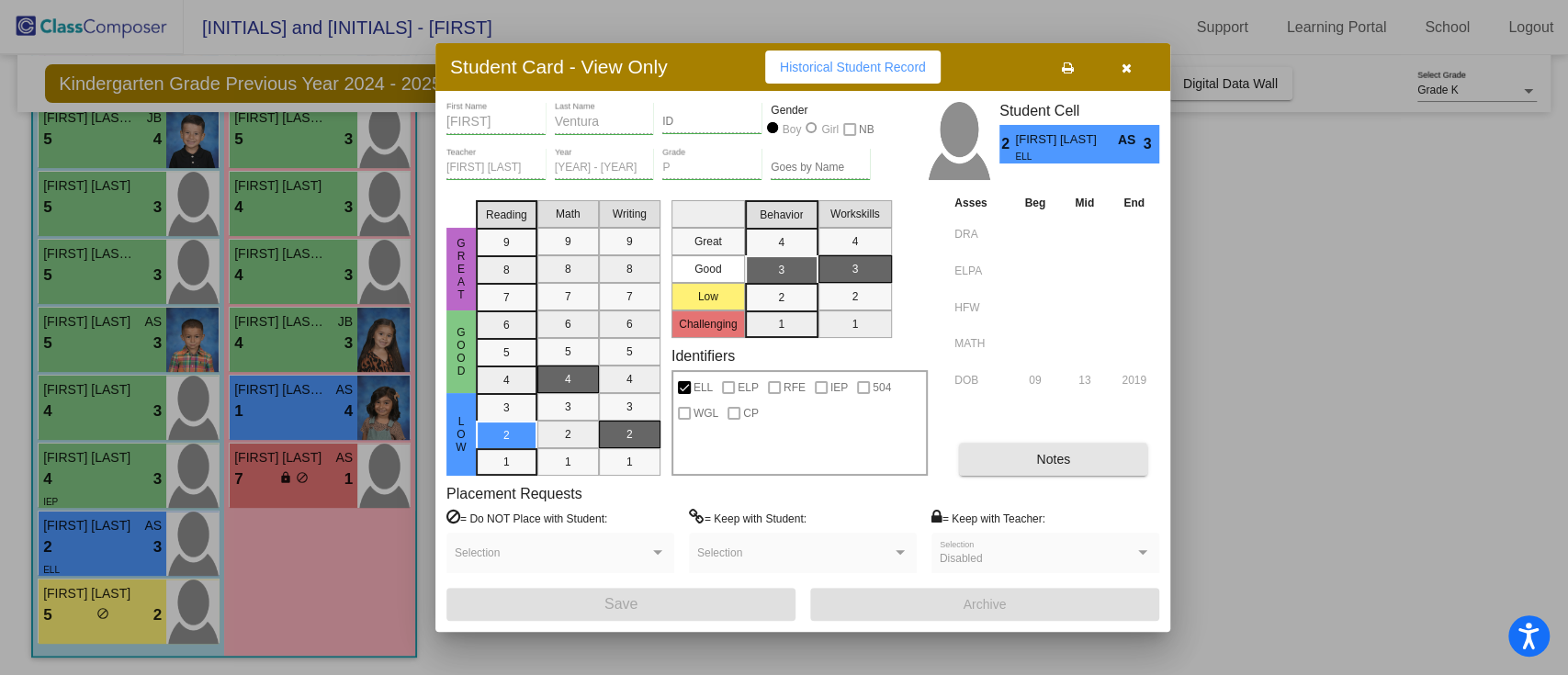 click on "Notes" at bounding box center [1053, 459] 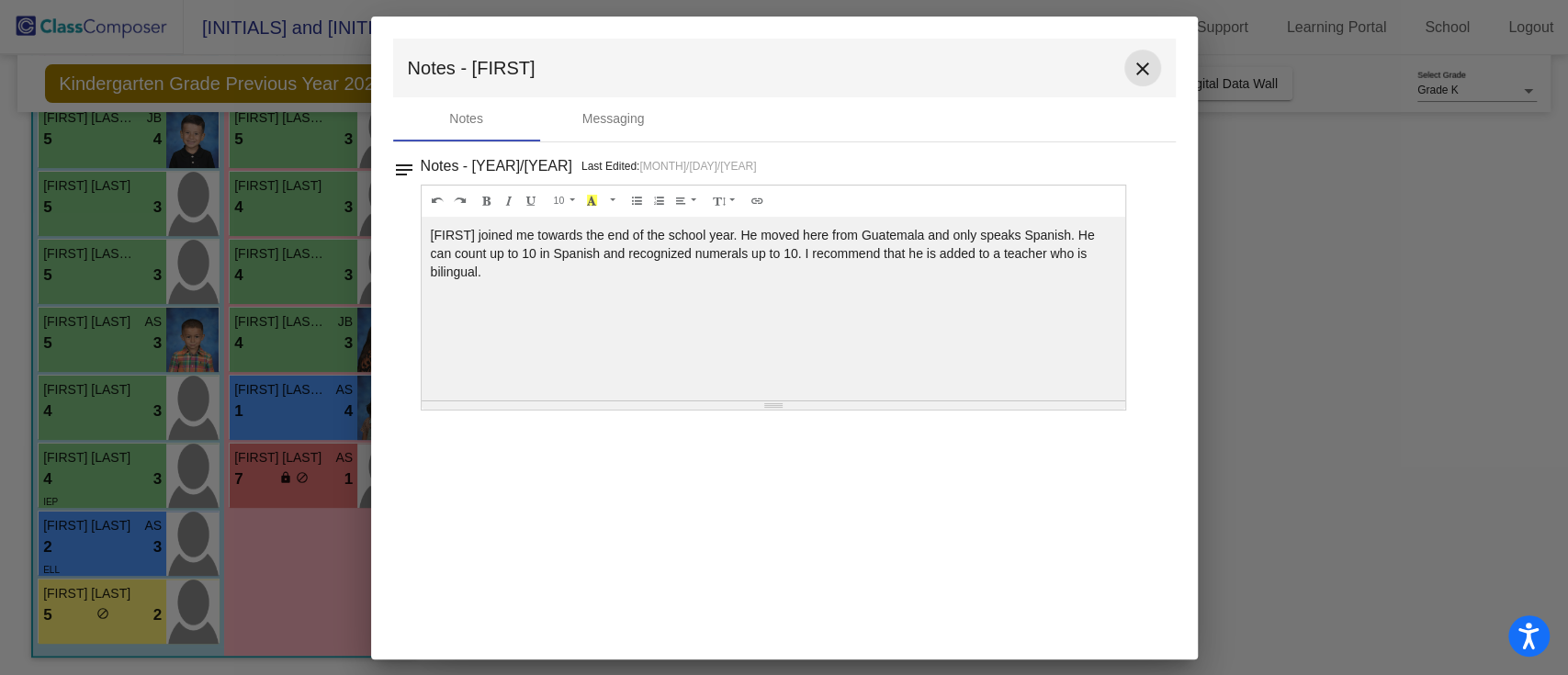 click on "close" at bounding box center [1143, 68] 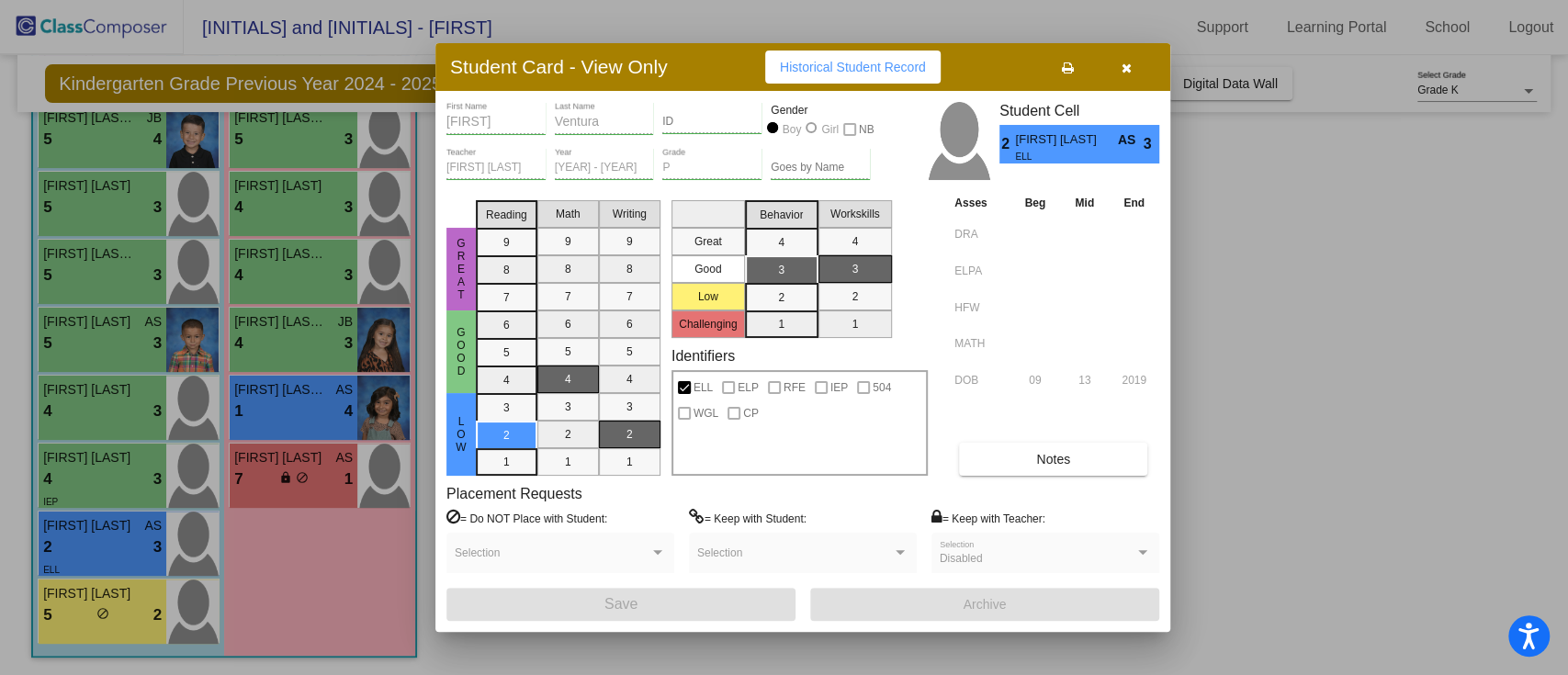 click at bounding box center (1126, 67) 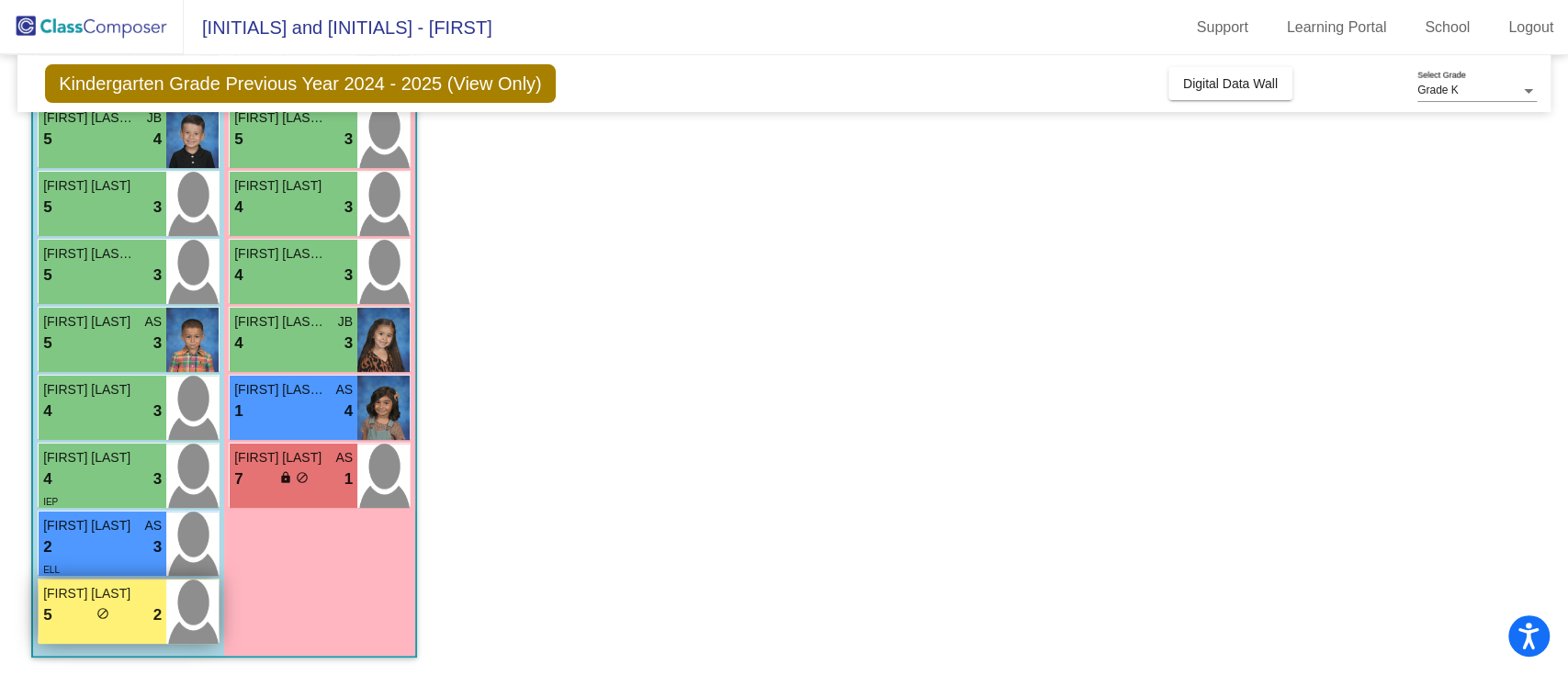 click on "[FIRST] [LAST]" at bounding box center (89, 593) 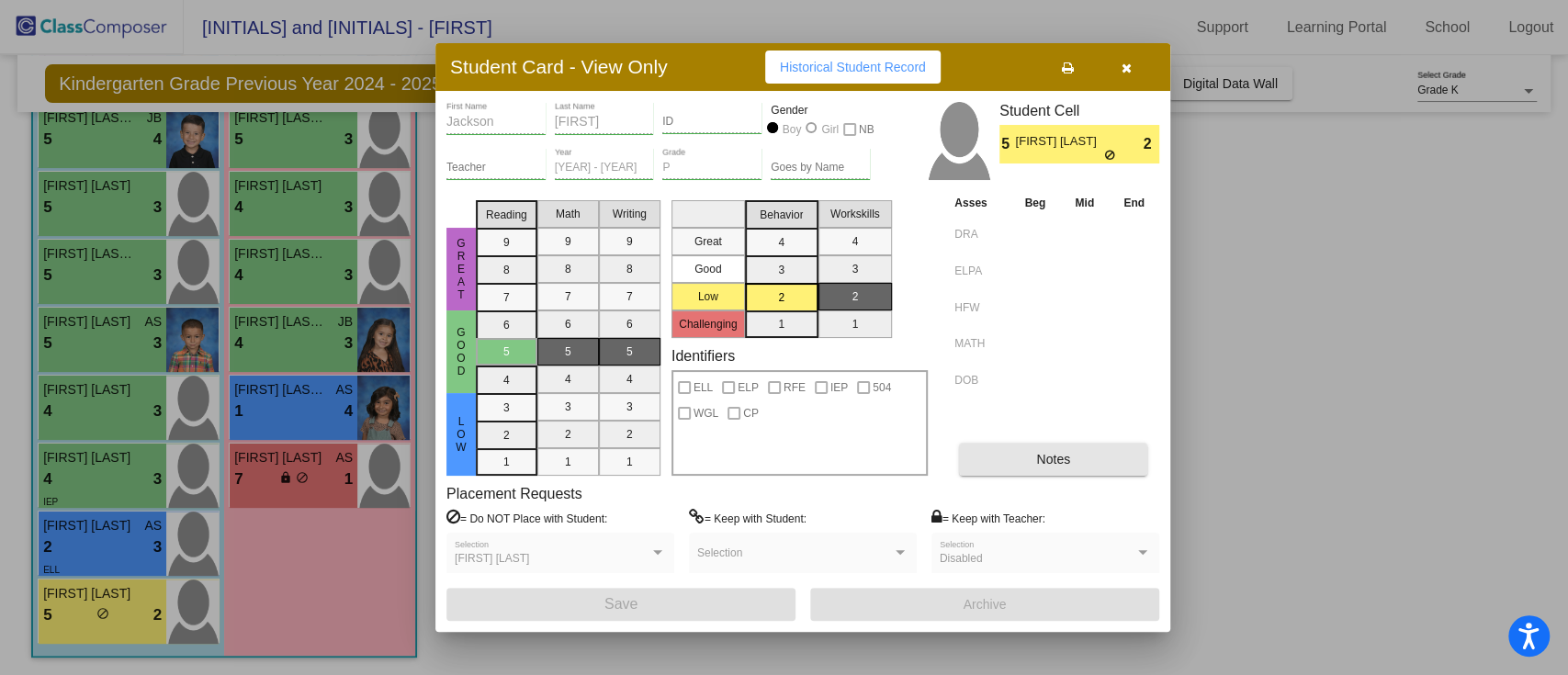 click on "Notes" at bounding box center [1053, 459] 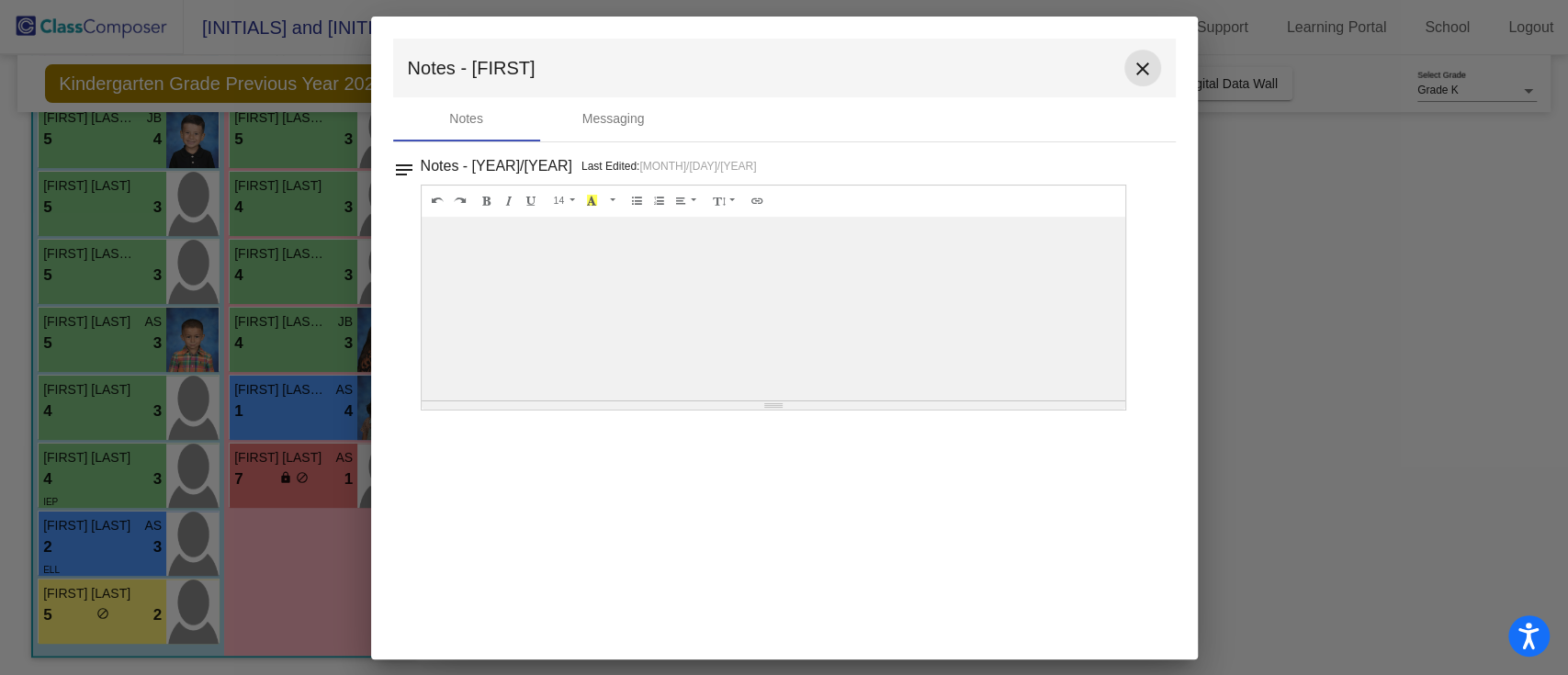 click on "close" at bounding box center [1143, 69] 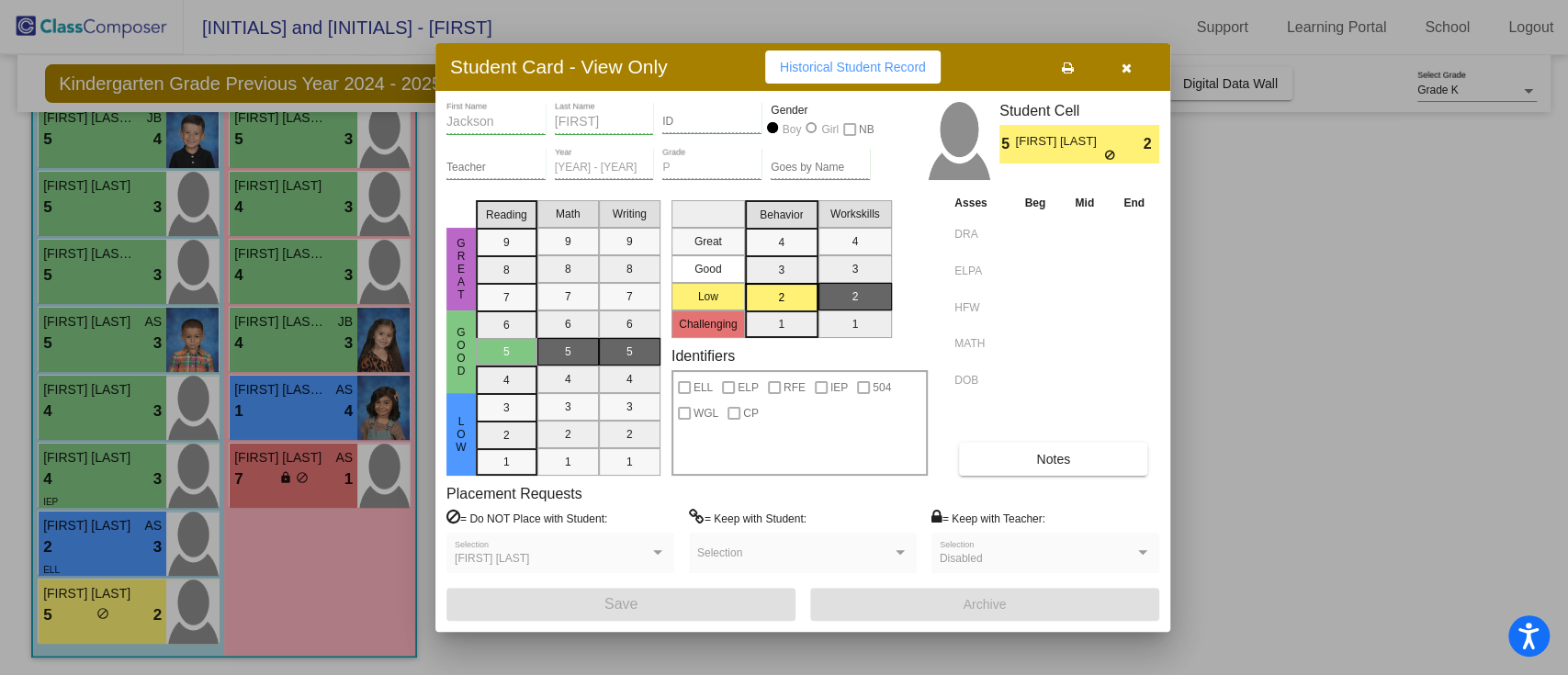 click at bounding box center [1126, 67] 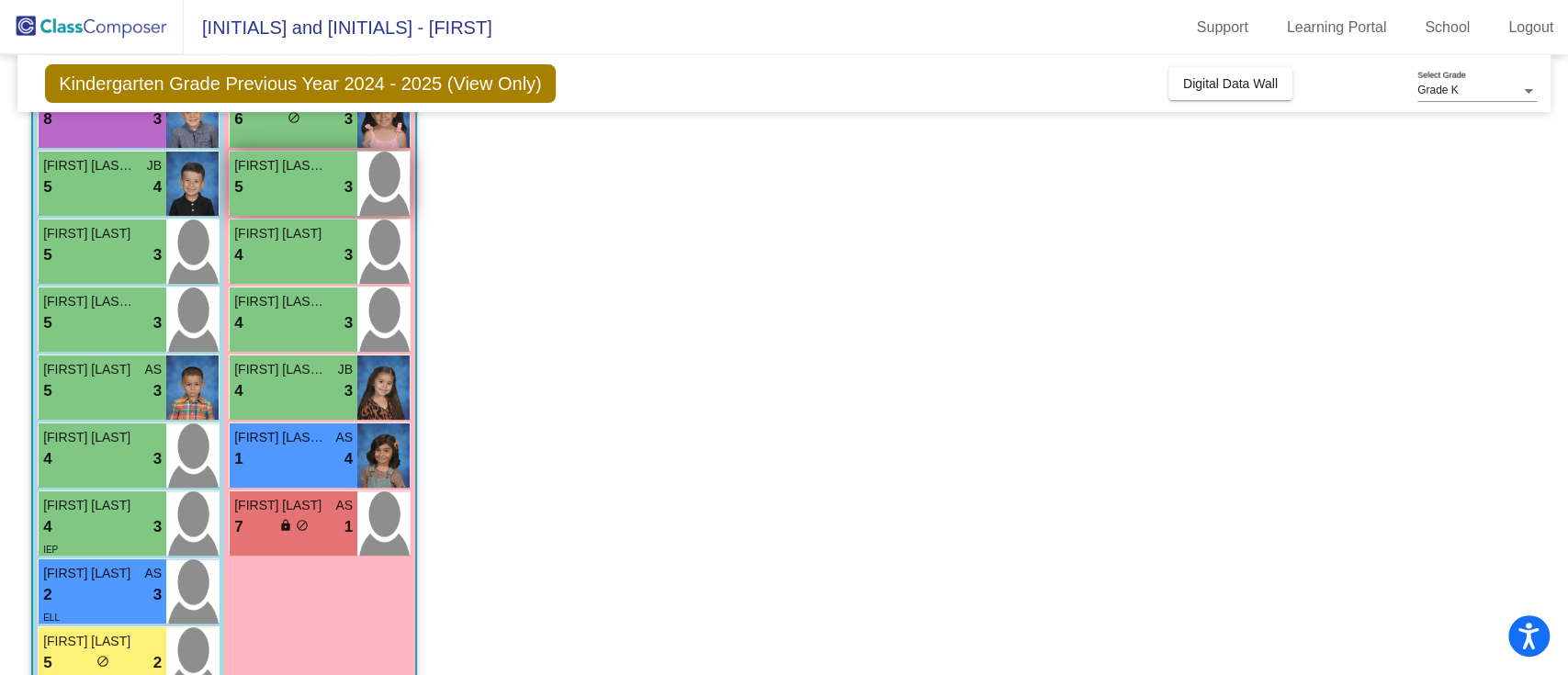 scroll, scrollTop: 280, scrollLeft: 0, axis: vertical 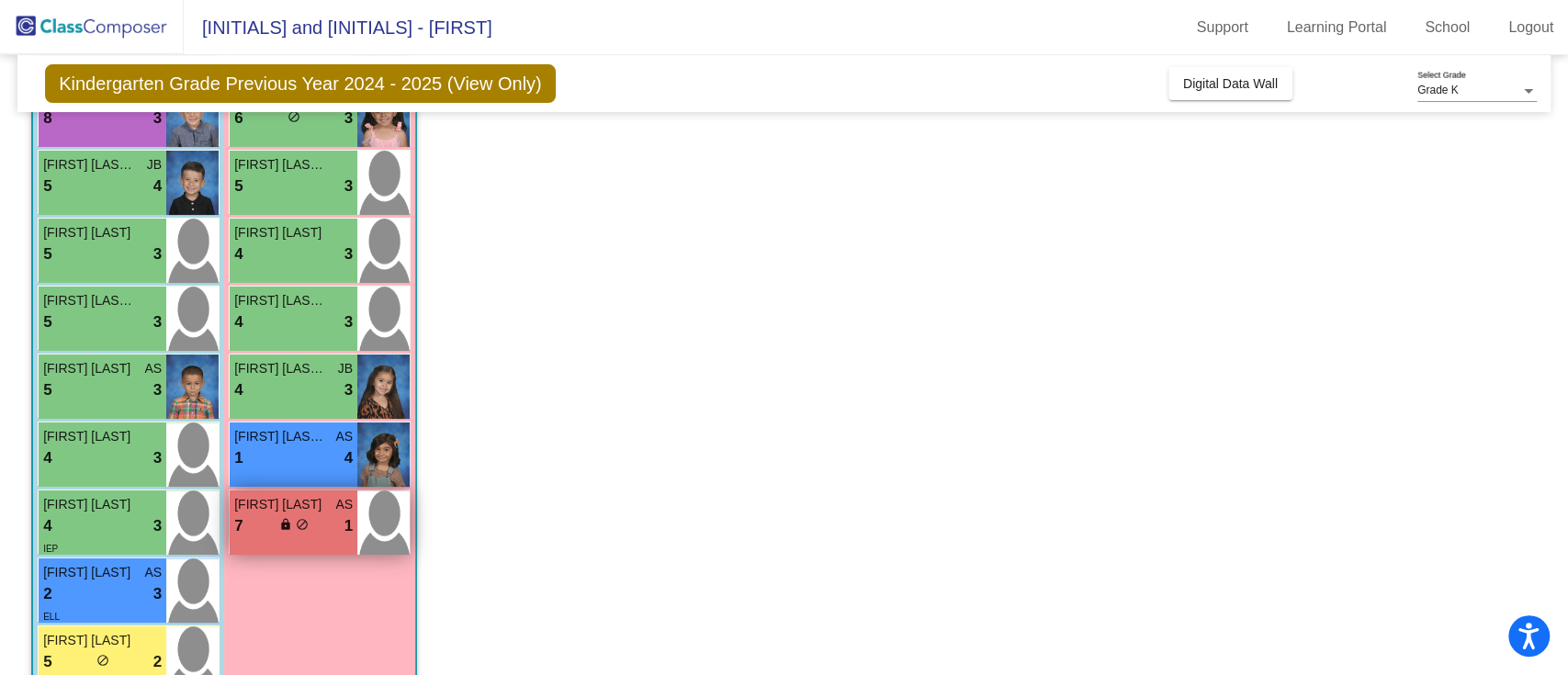 click on "1" at bounding box center (348, 526) 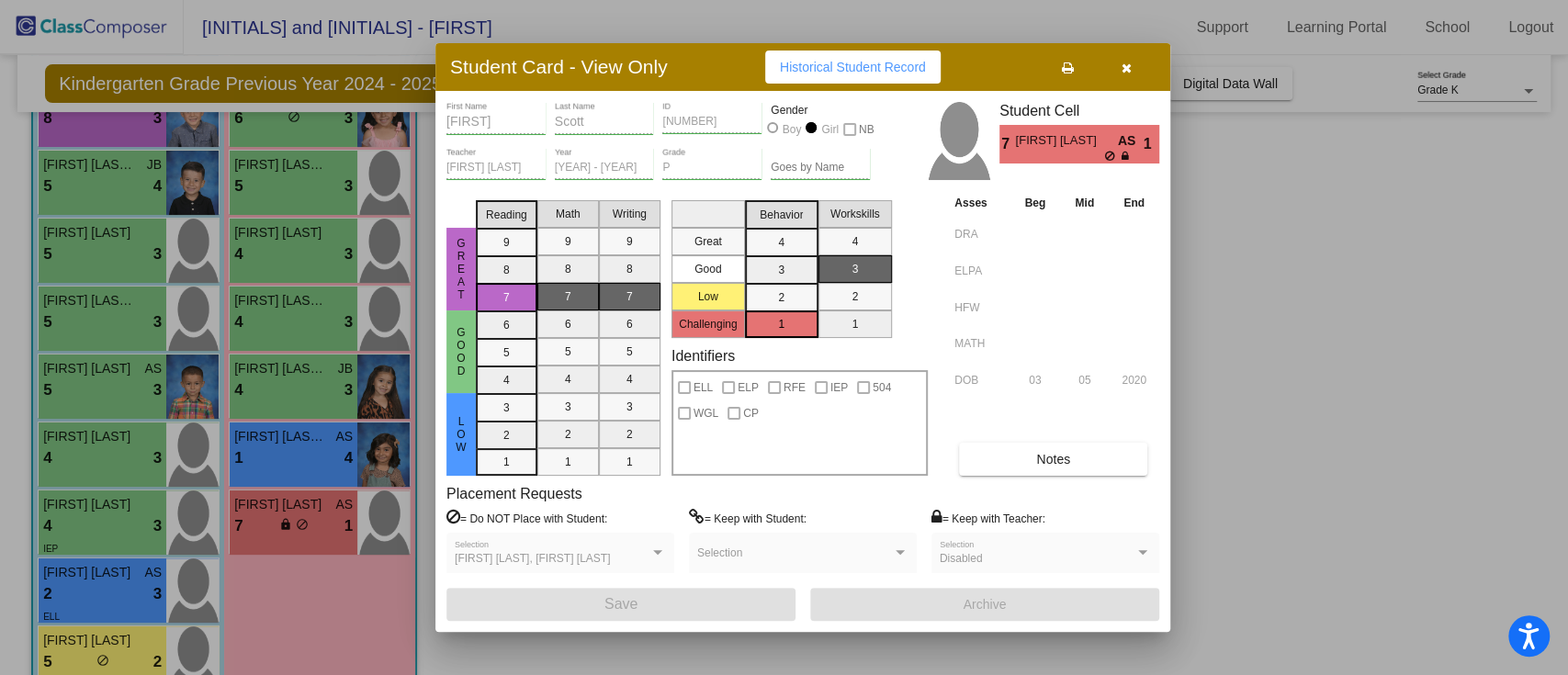 click on "Notes" at bounding box center [1053, 459] 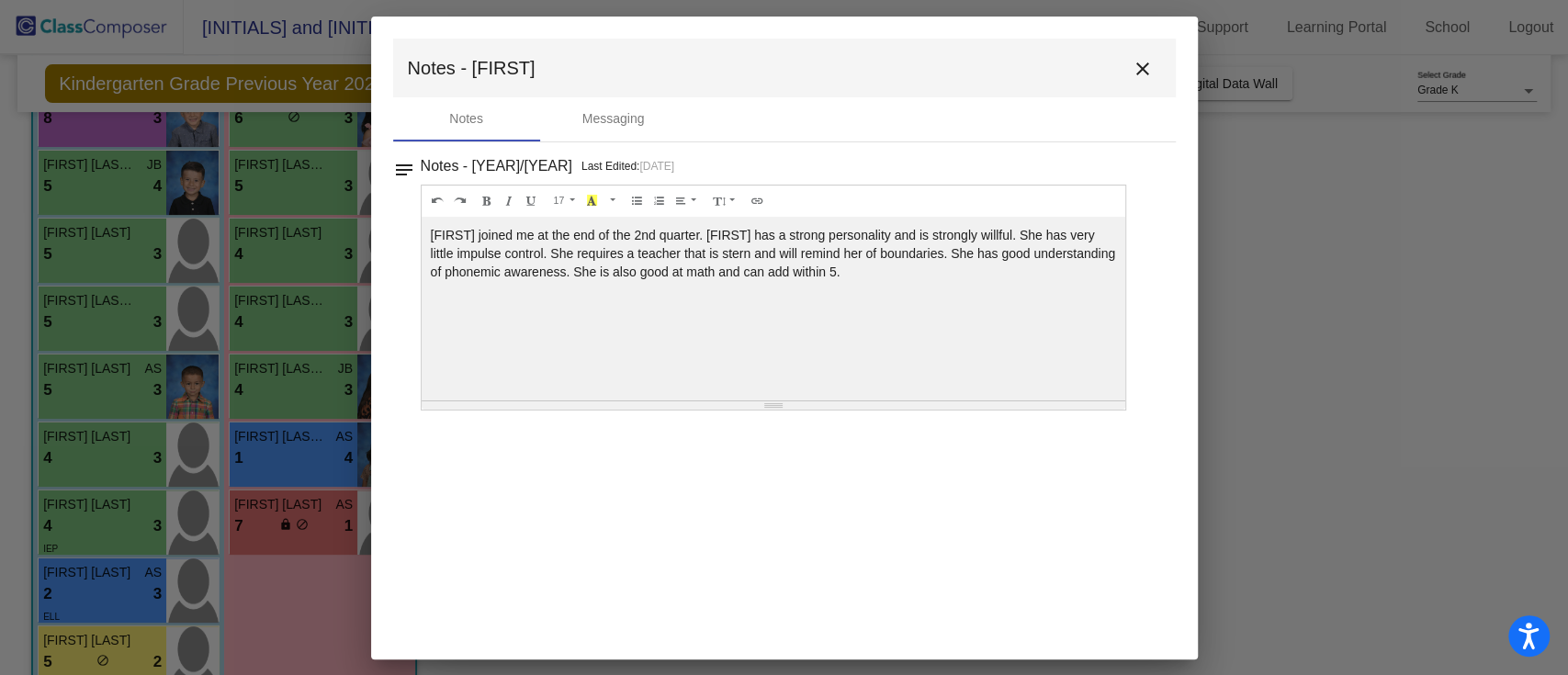 click on "close" at bounding box center [1143, 69] 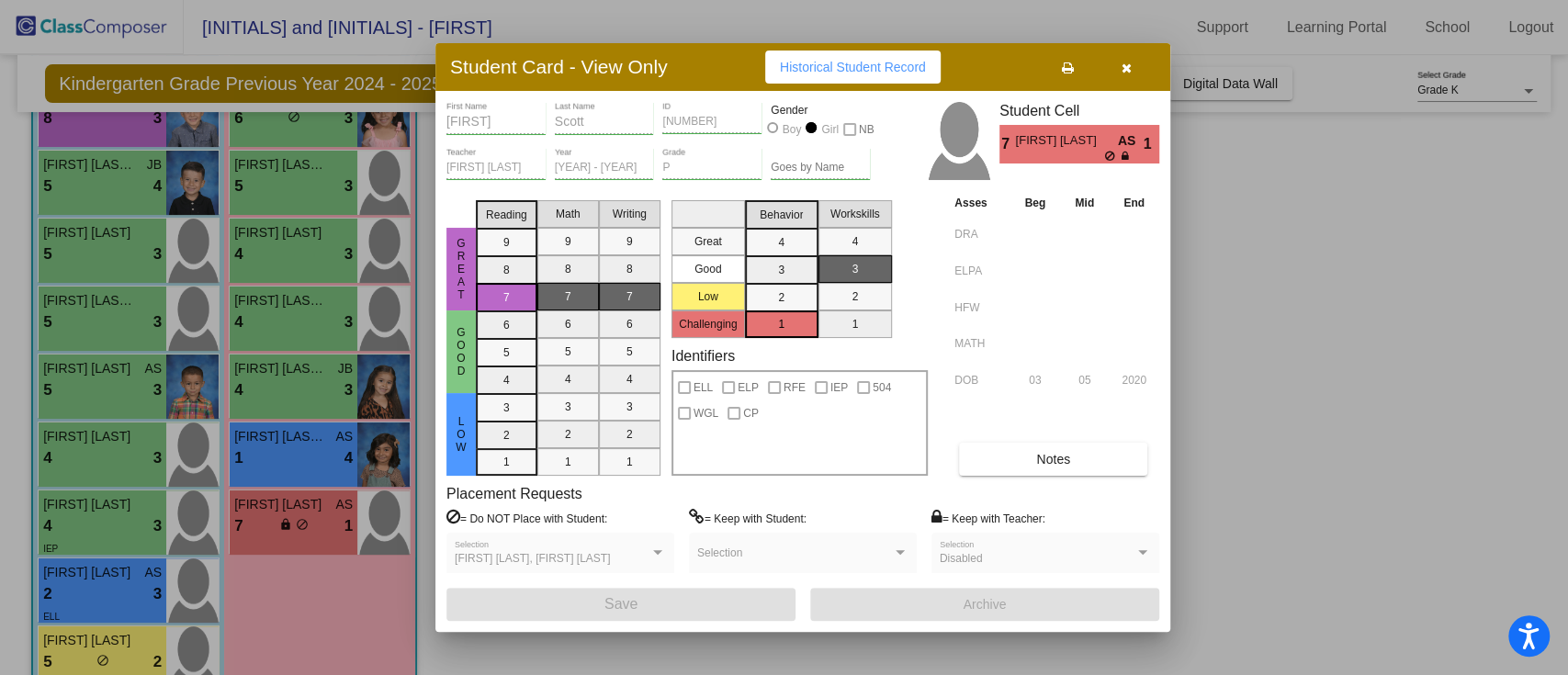 click on "Historical Student Record" at bounding box center (852, 67) 